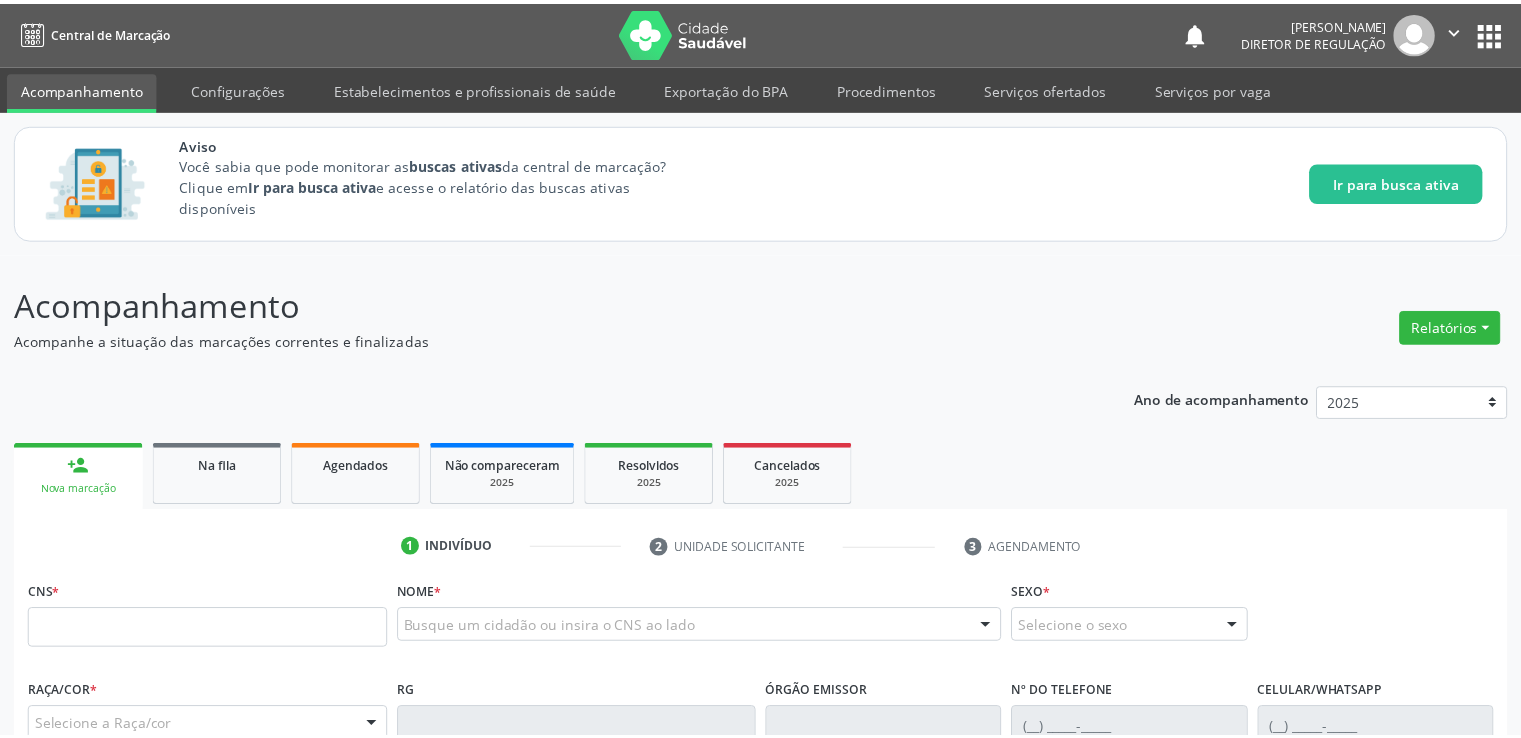 scroll, scrollTop: 0, scrollLeft: 0, axis: both 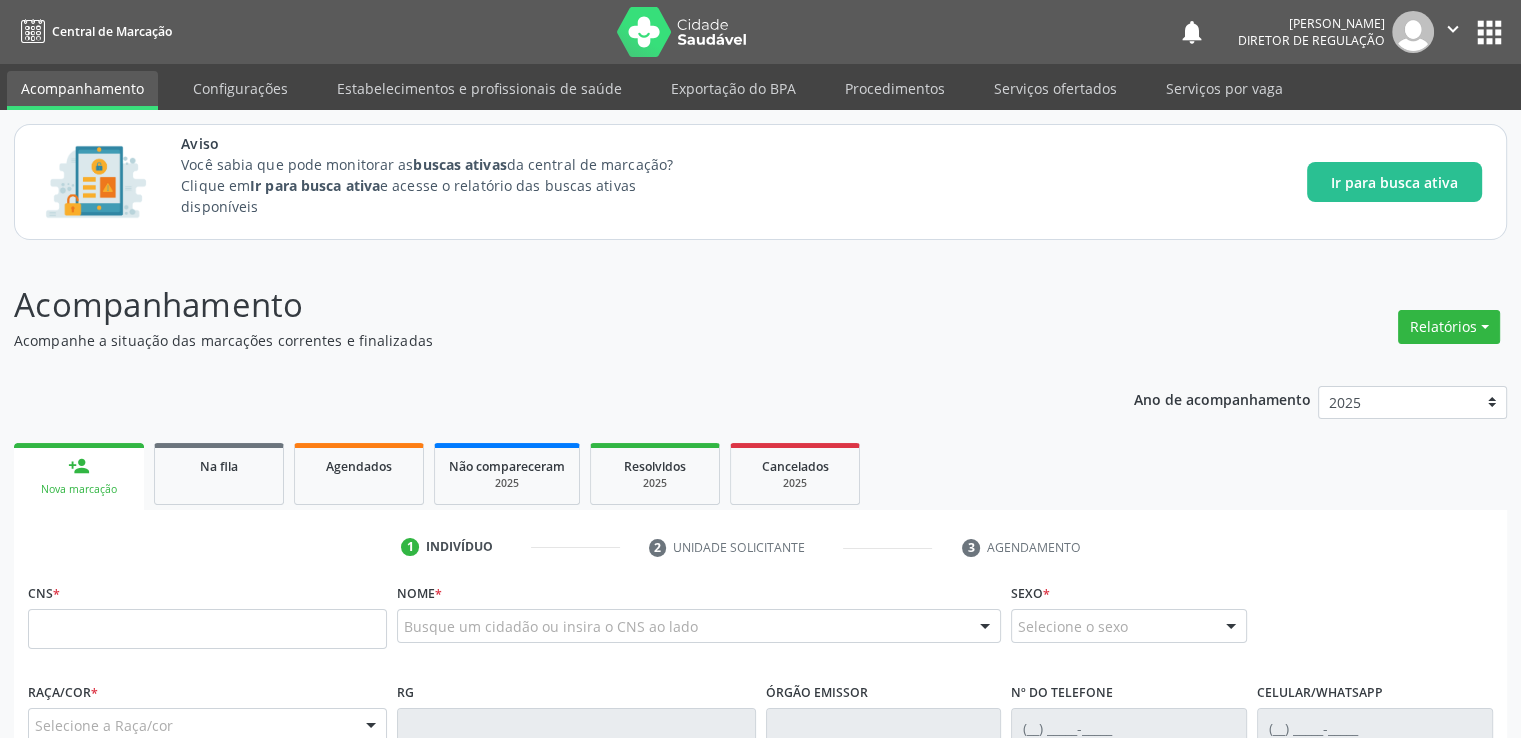 click on "Aviso
Você sabia que pode monitorar as  buscas ativas
da central de marcação?
Clique em  [GEOGRAPHIC_DATA] para busca ativa  e acesse o relatório
das buscas ativas disponíveis
Ir para busca ativa" at bounding box center [760, 182] 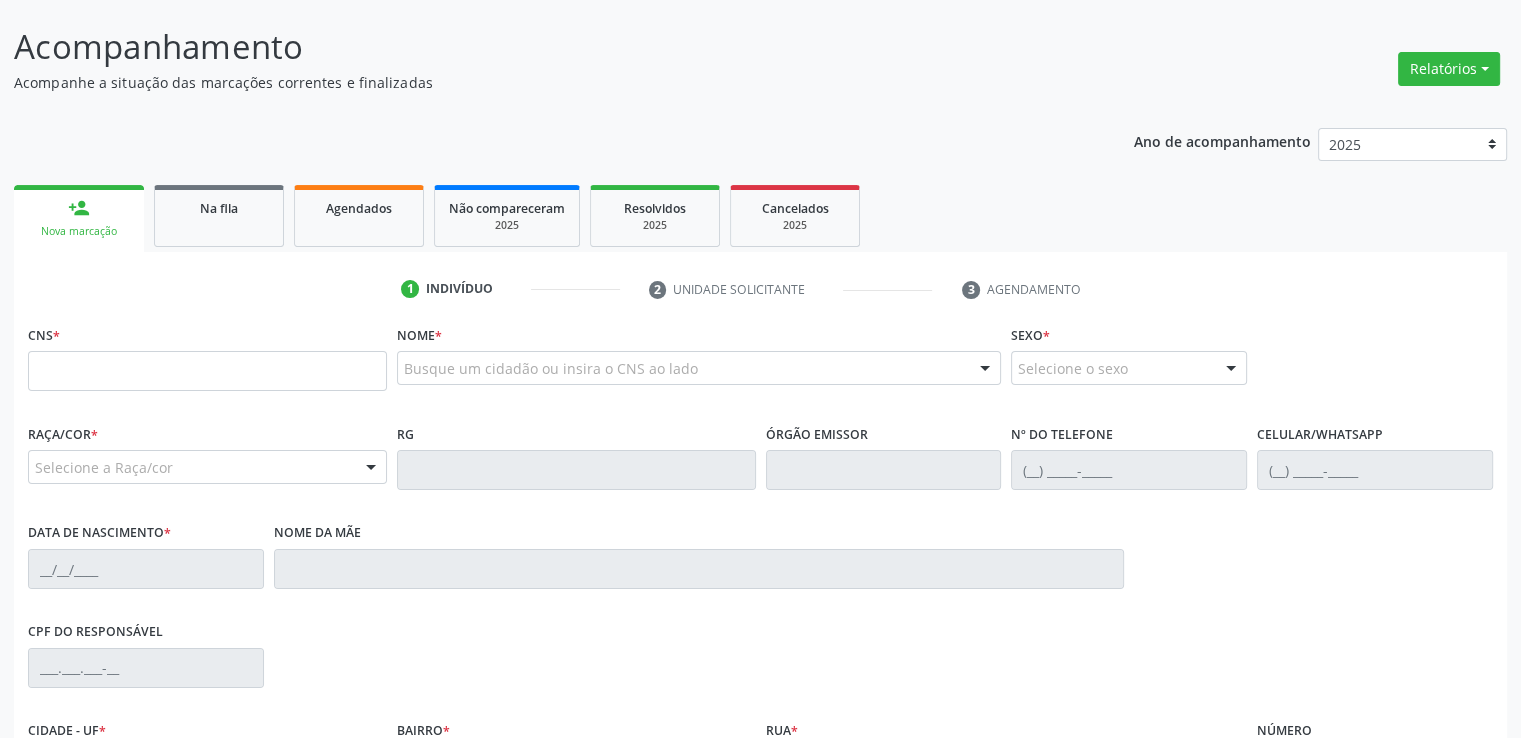 scroll, scrollTop: 260, scrollLeft: 0, axis: vertical 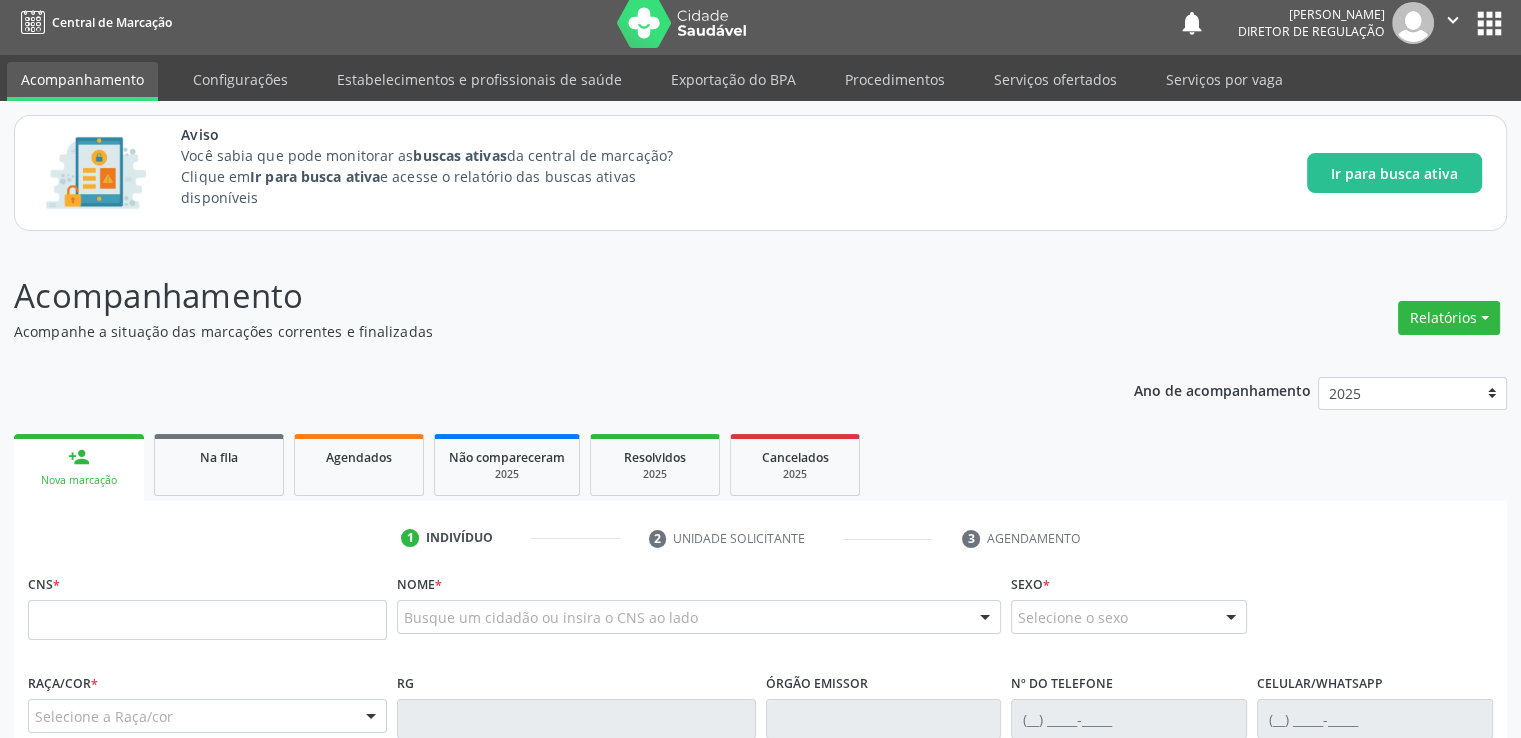 click on "" at bounding box center [1453, 20] 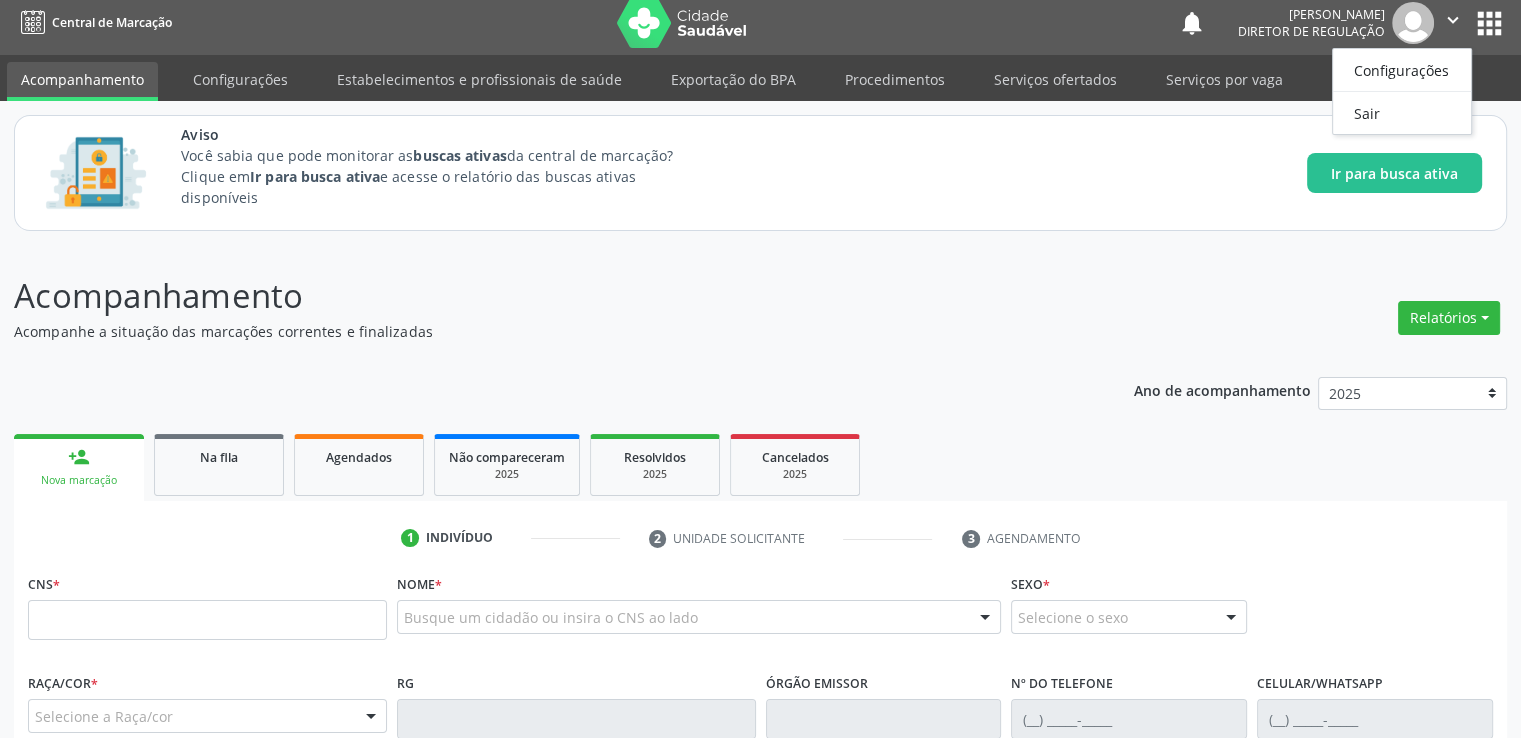 click on "apps" at bounding box center (1489, 23) 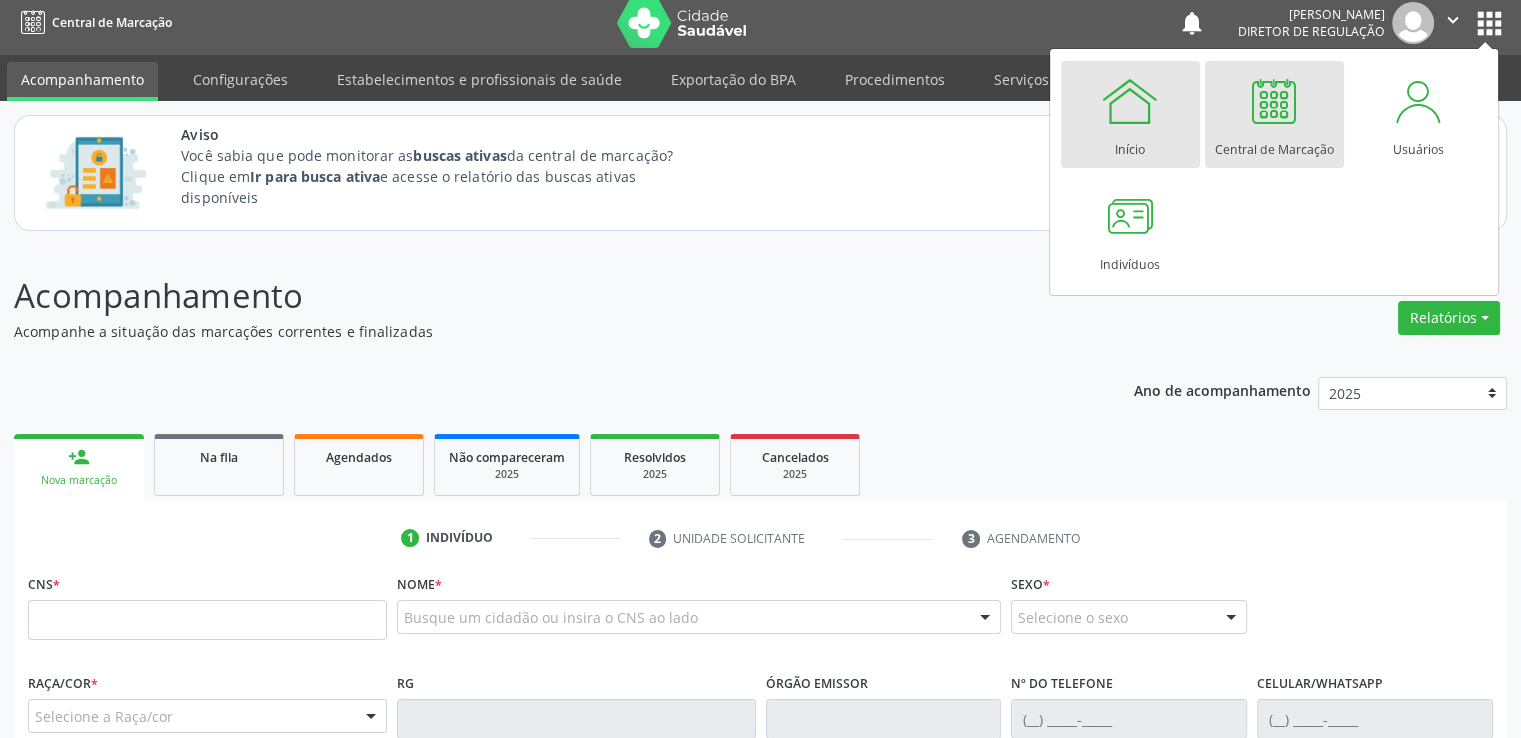 click on "Início" at bounding box center [1130, 114] 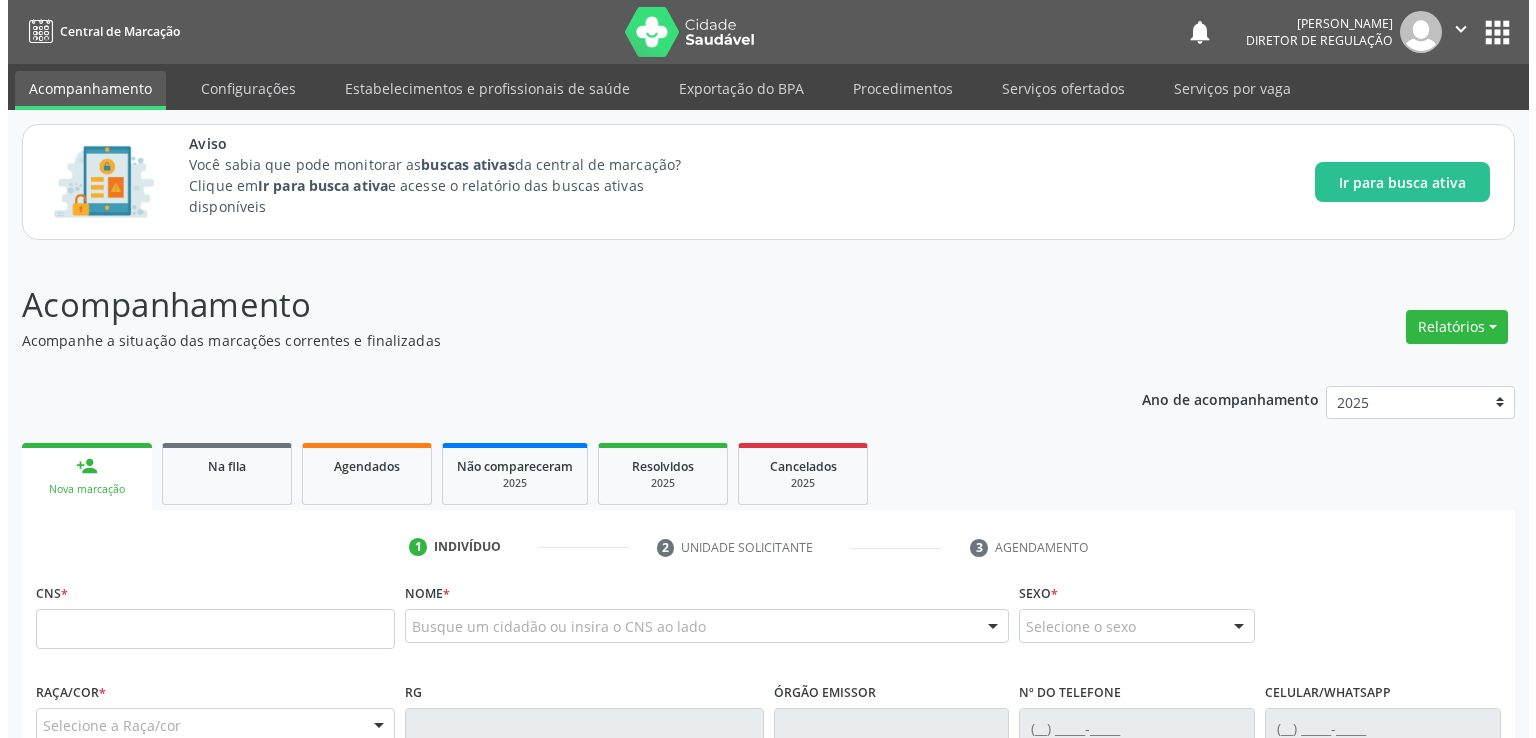 scroll, scrollTop: 0, scrollLeft: 0, axis: both 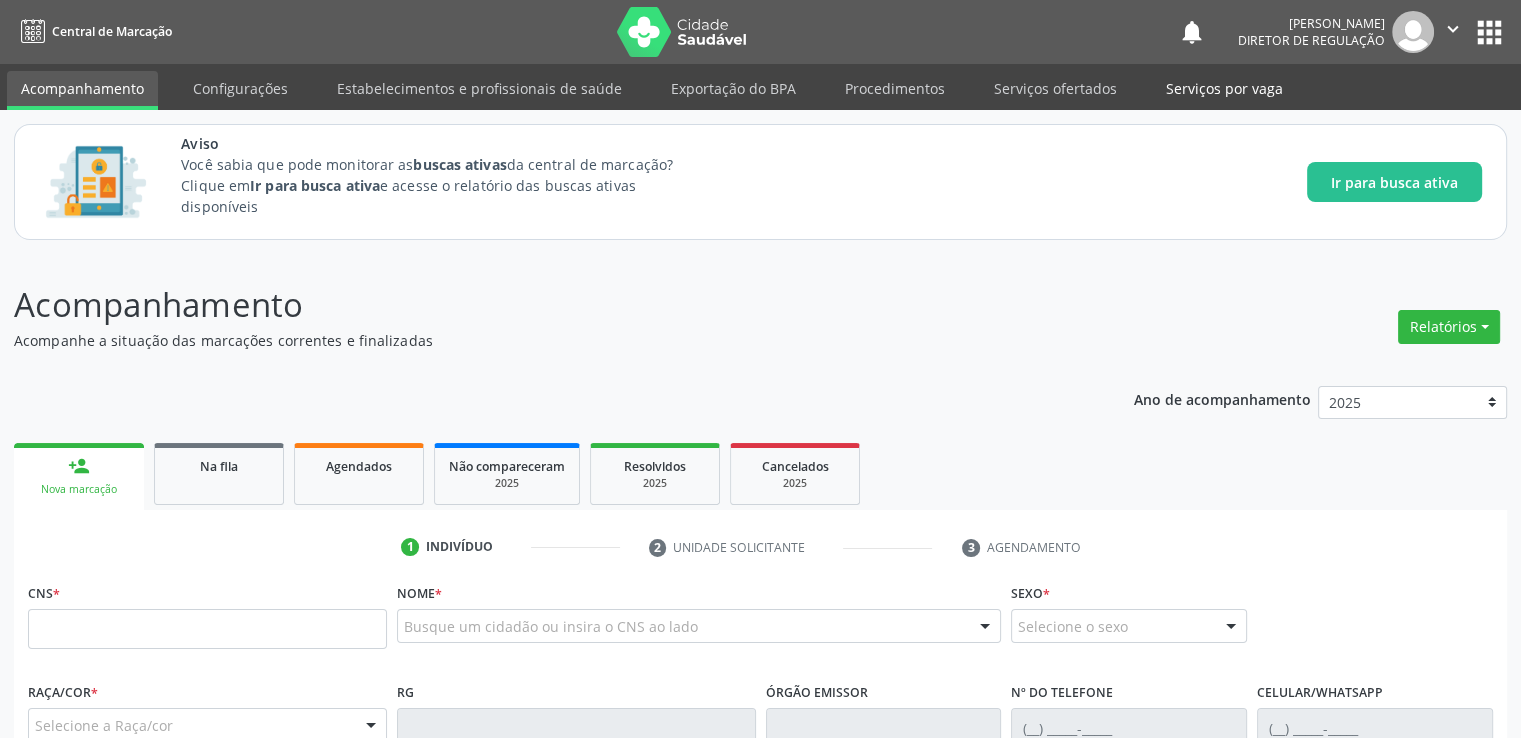 click on "Serviços por vaga" at bounding box center [1224, 88] 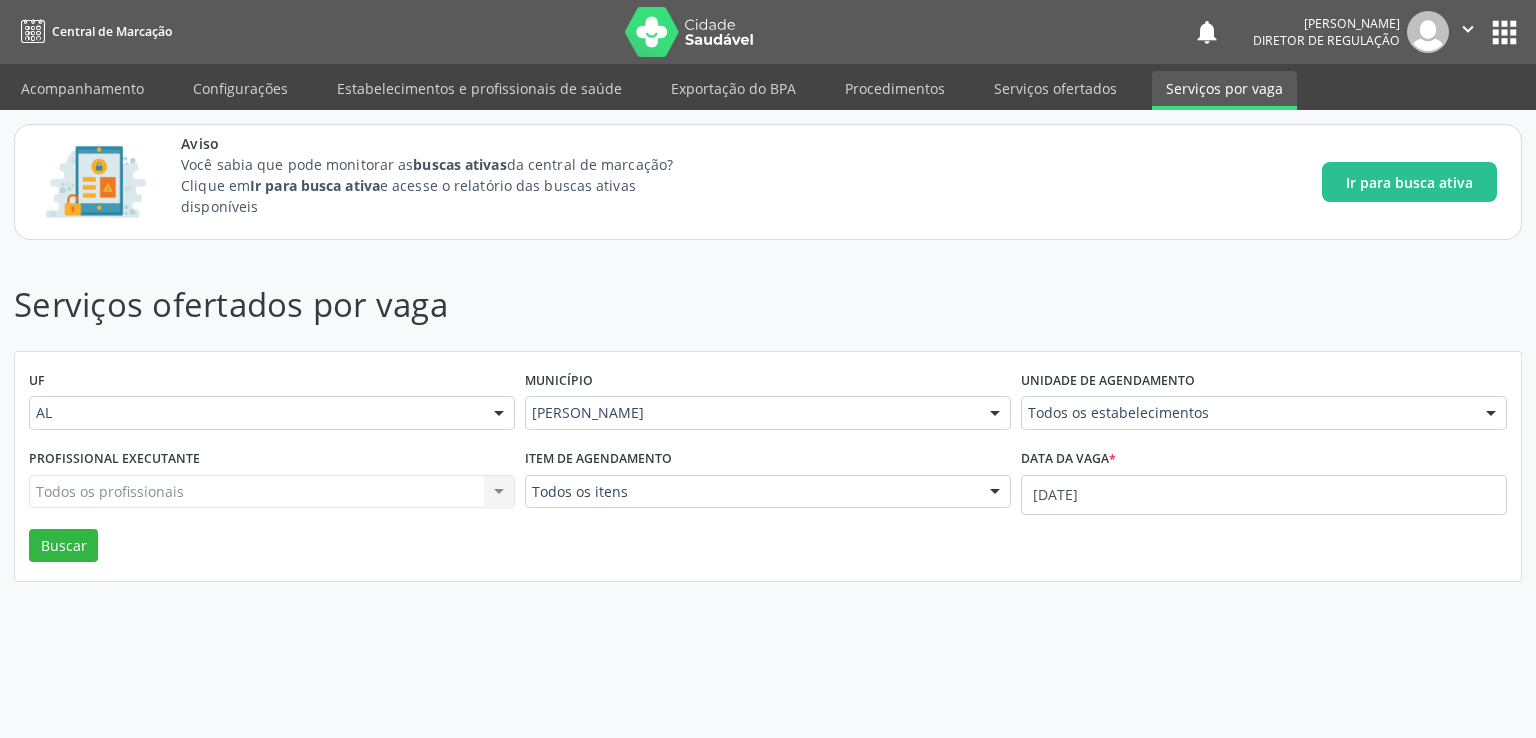 click on "apps" at bounding box center (1504, 32) 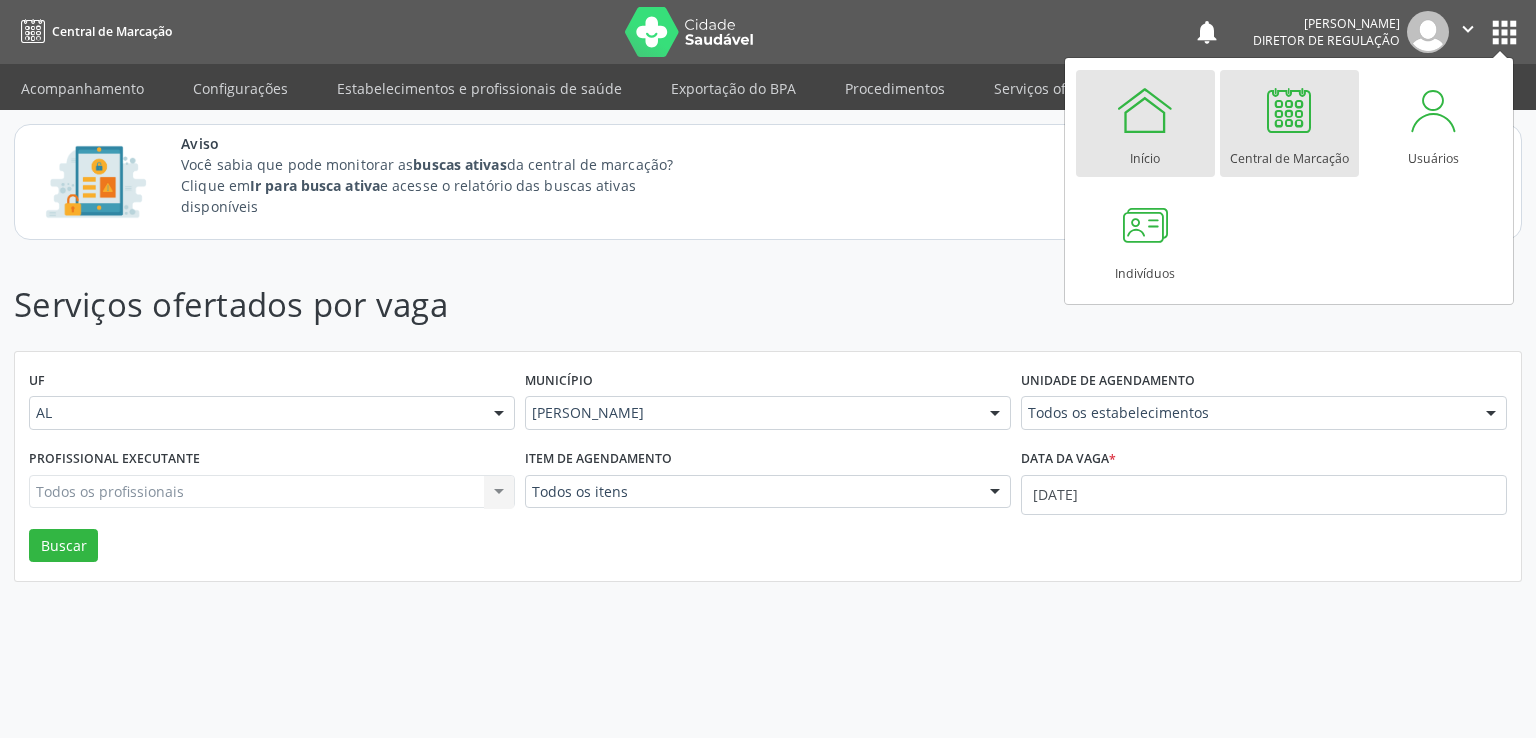 click at bounding box center [1145, 110] 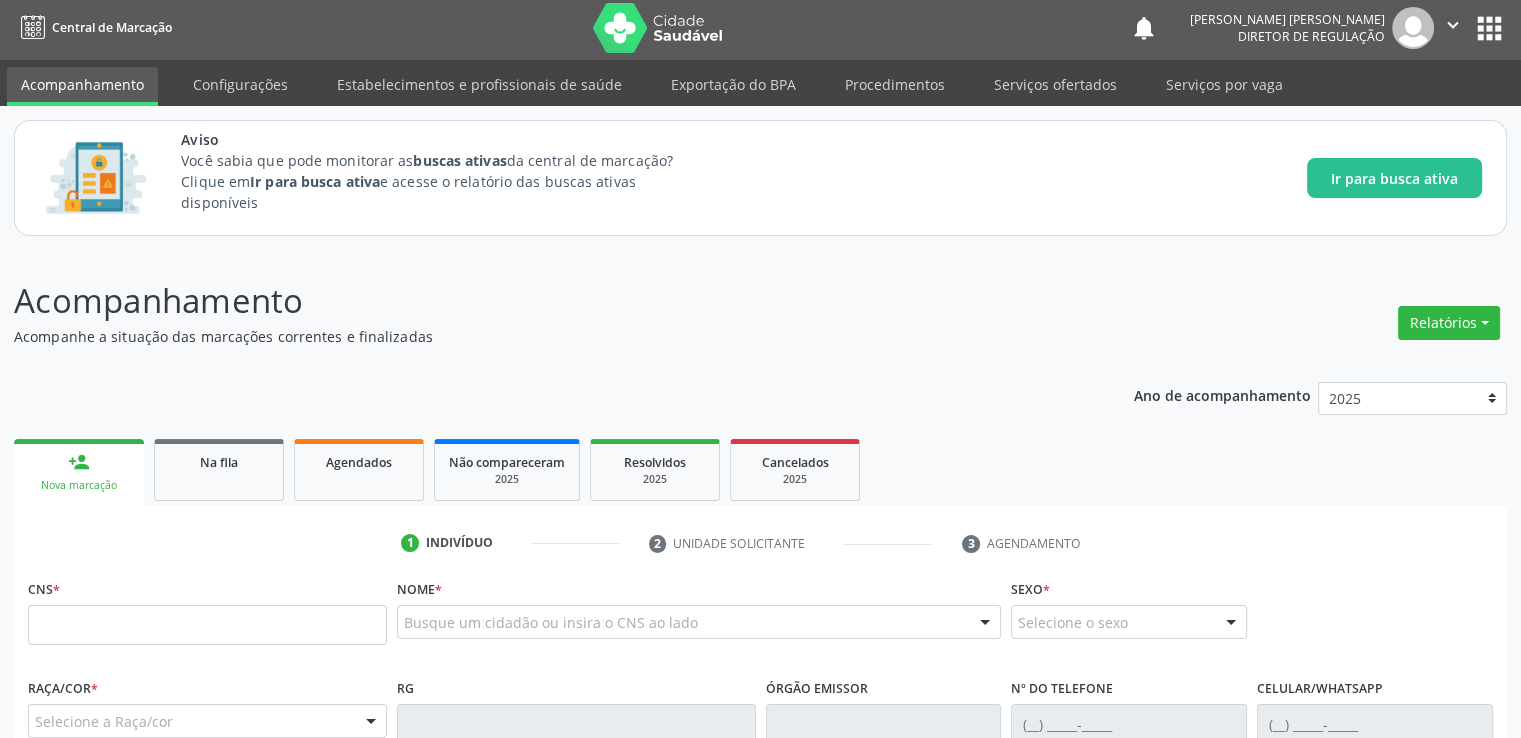 scroll, scrollTop: 0, scrollLeft: 0, axis: both 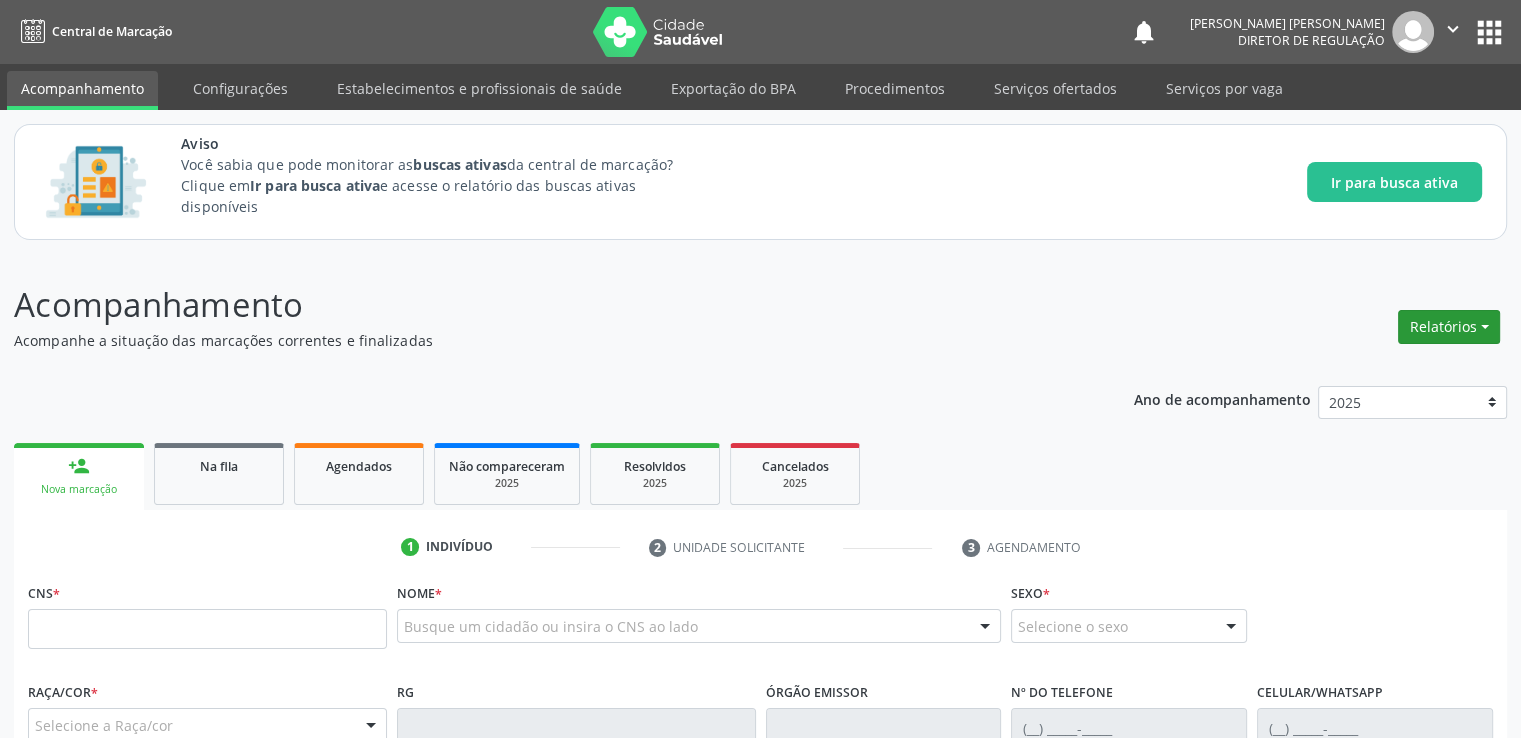 click on "Relatórios" at bounding box center (1449, 327) 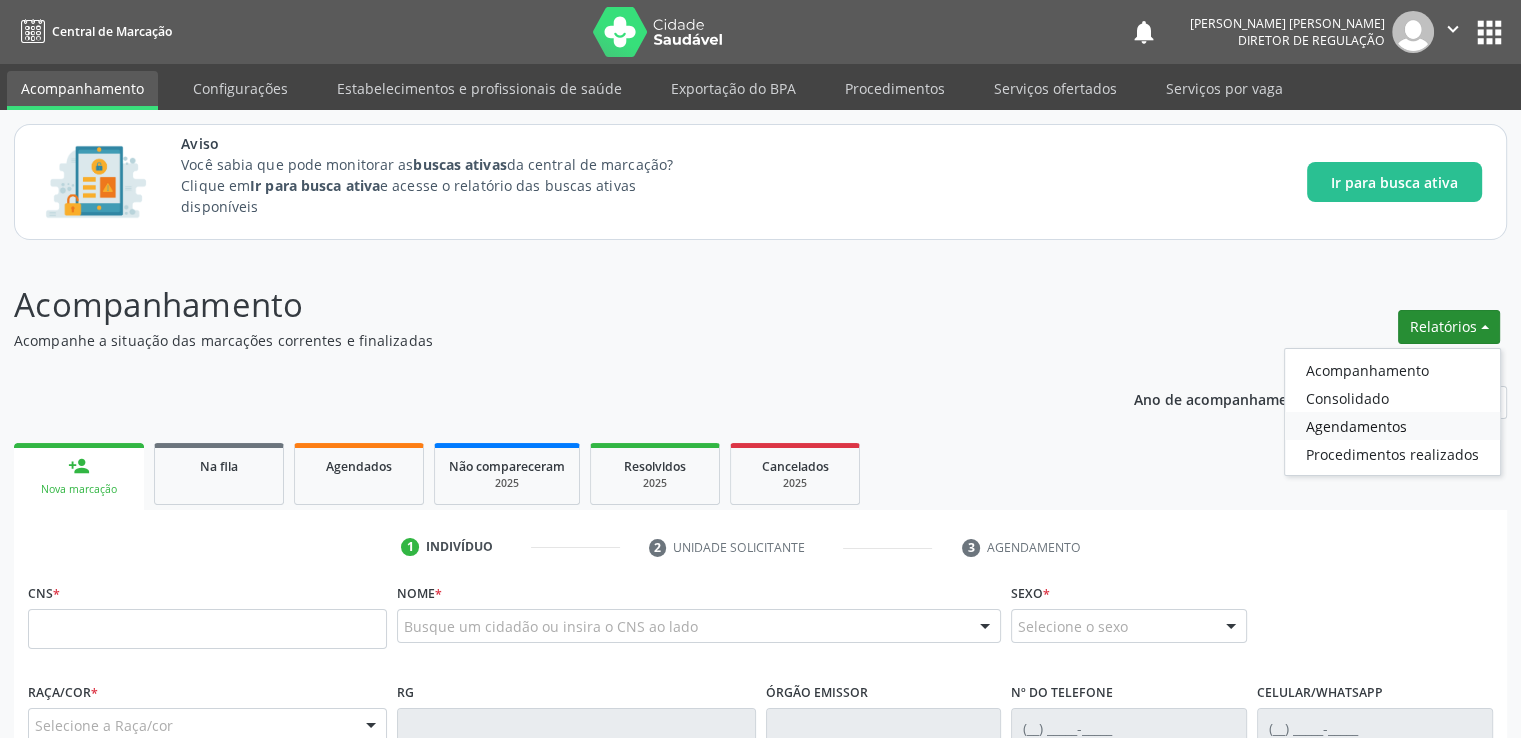 click on "Agendamentos" at bounding box center (1392, 426) 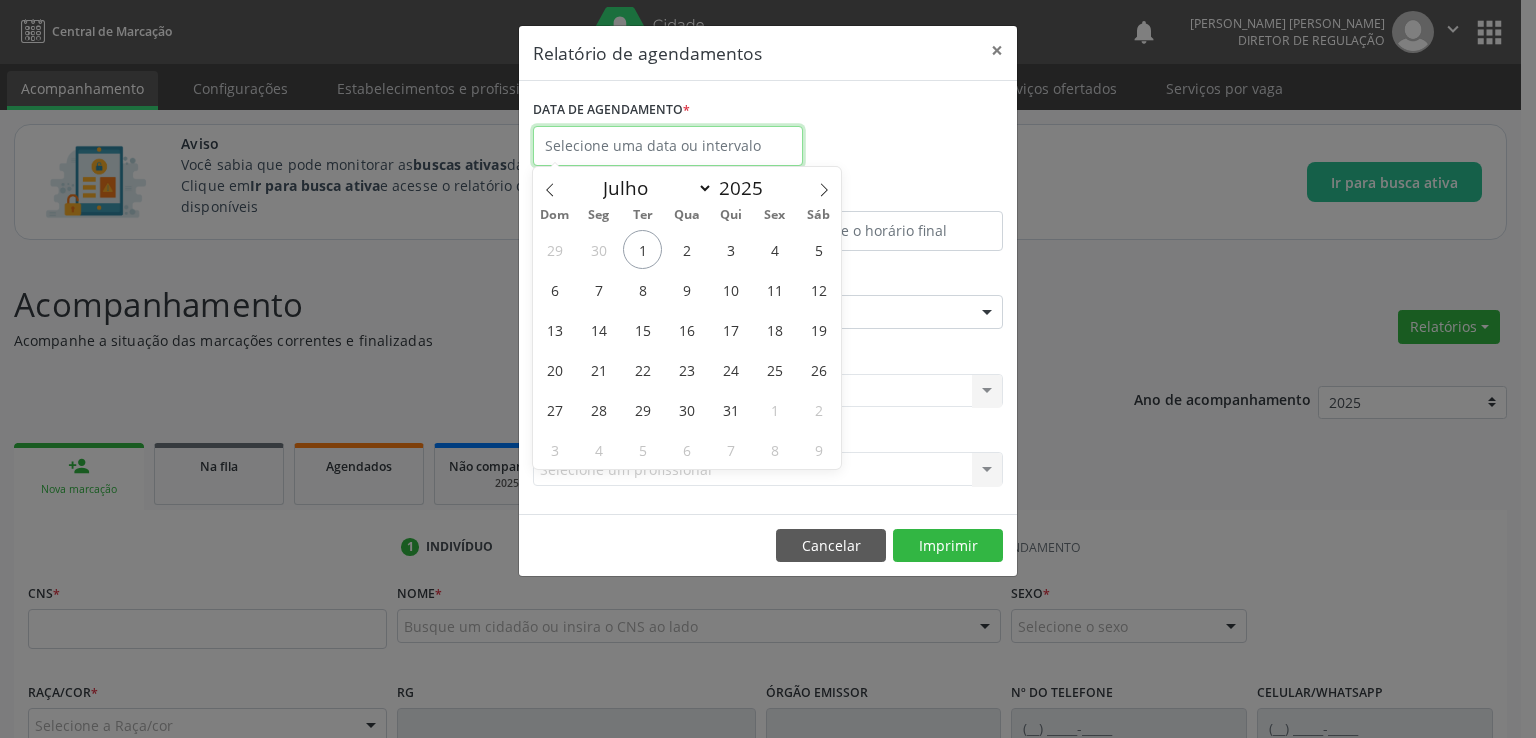 click at bounding box center (668, 146) 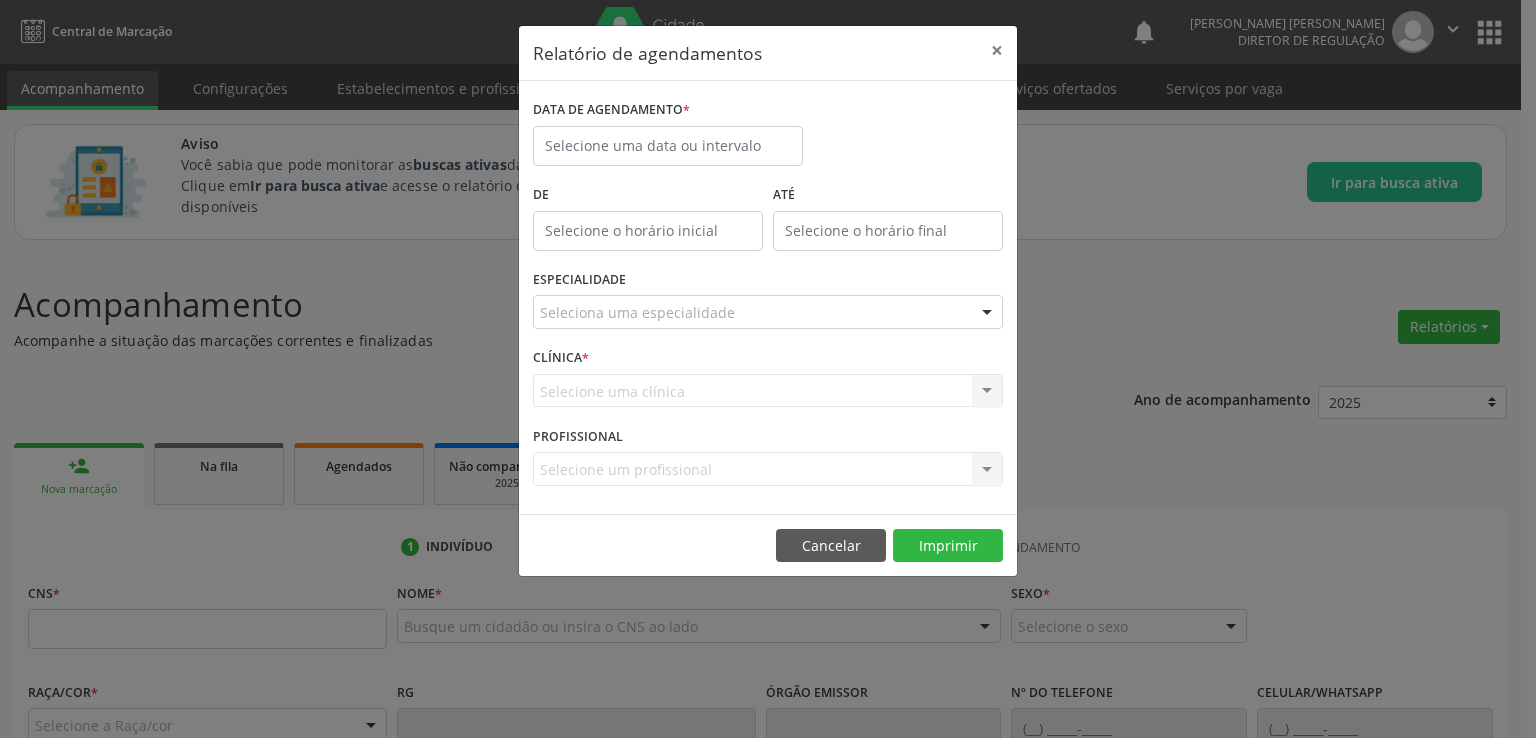click on "DATA DE AGENDAMENTO
*" at bounding box center (768, 137) 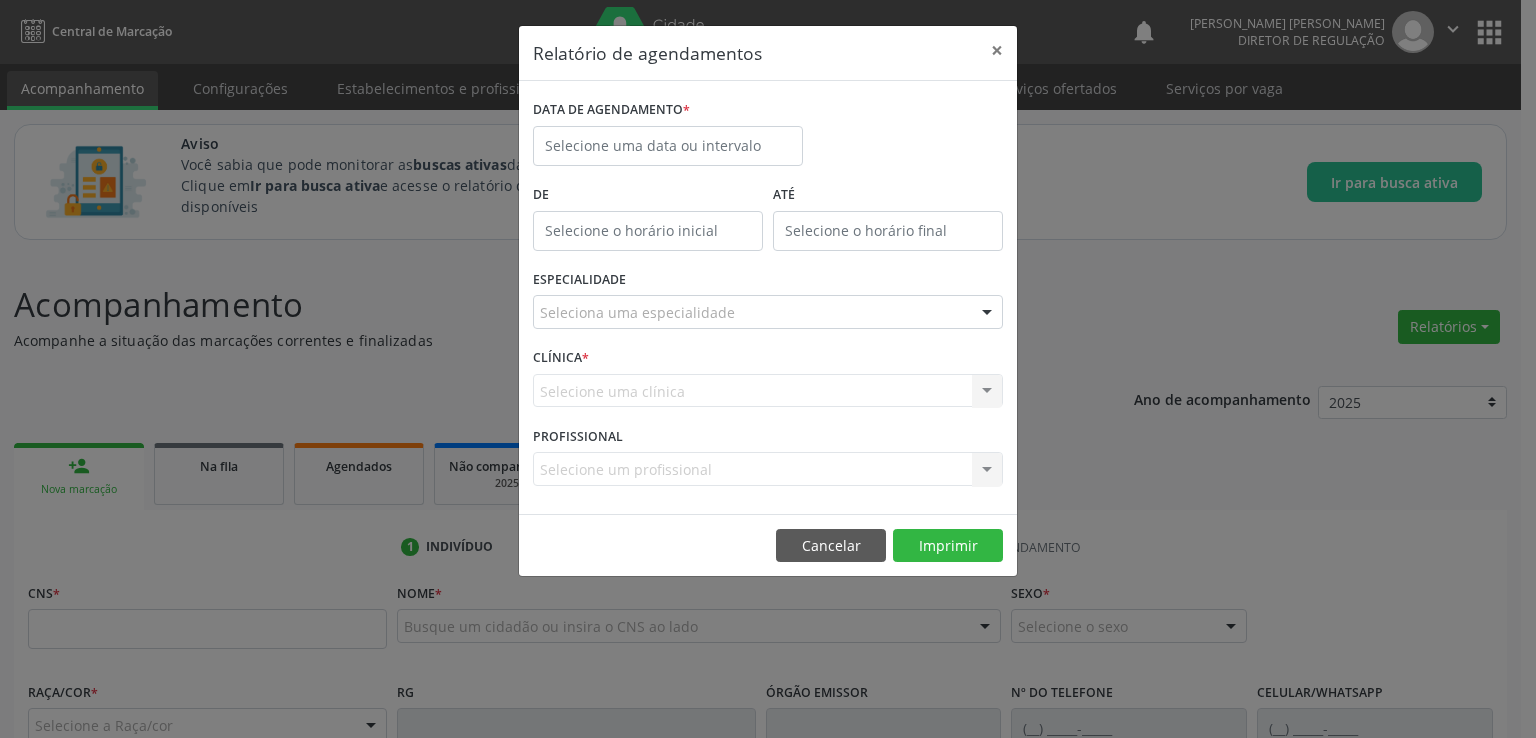 type on "12:00" 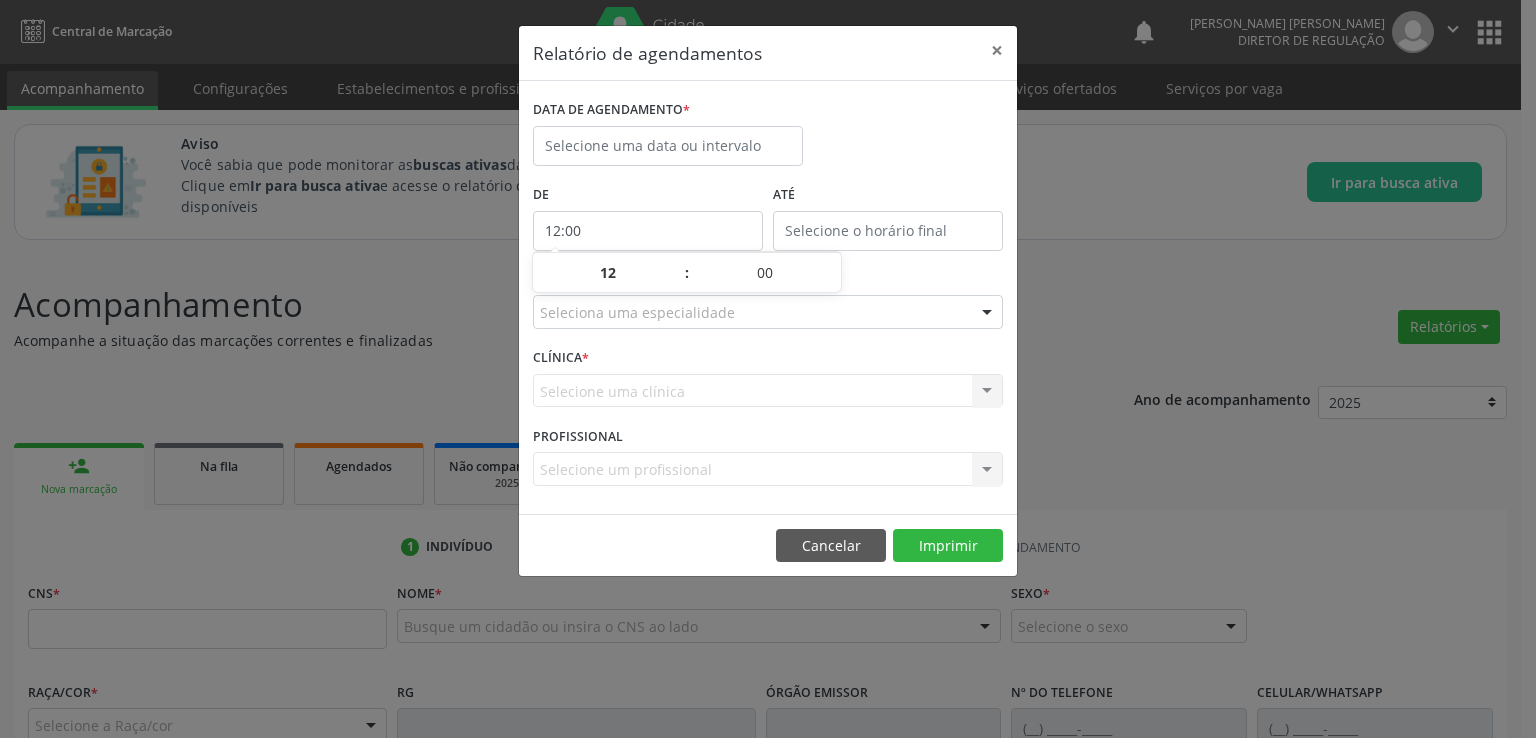 click on "12:00" at bounding box center [648, 231] 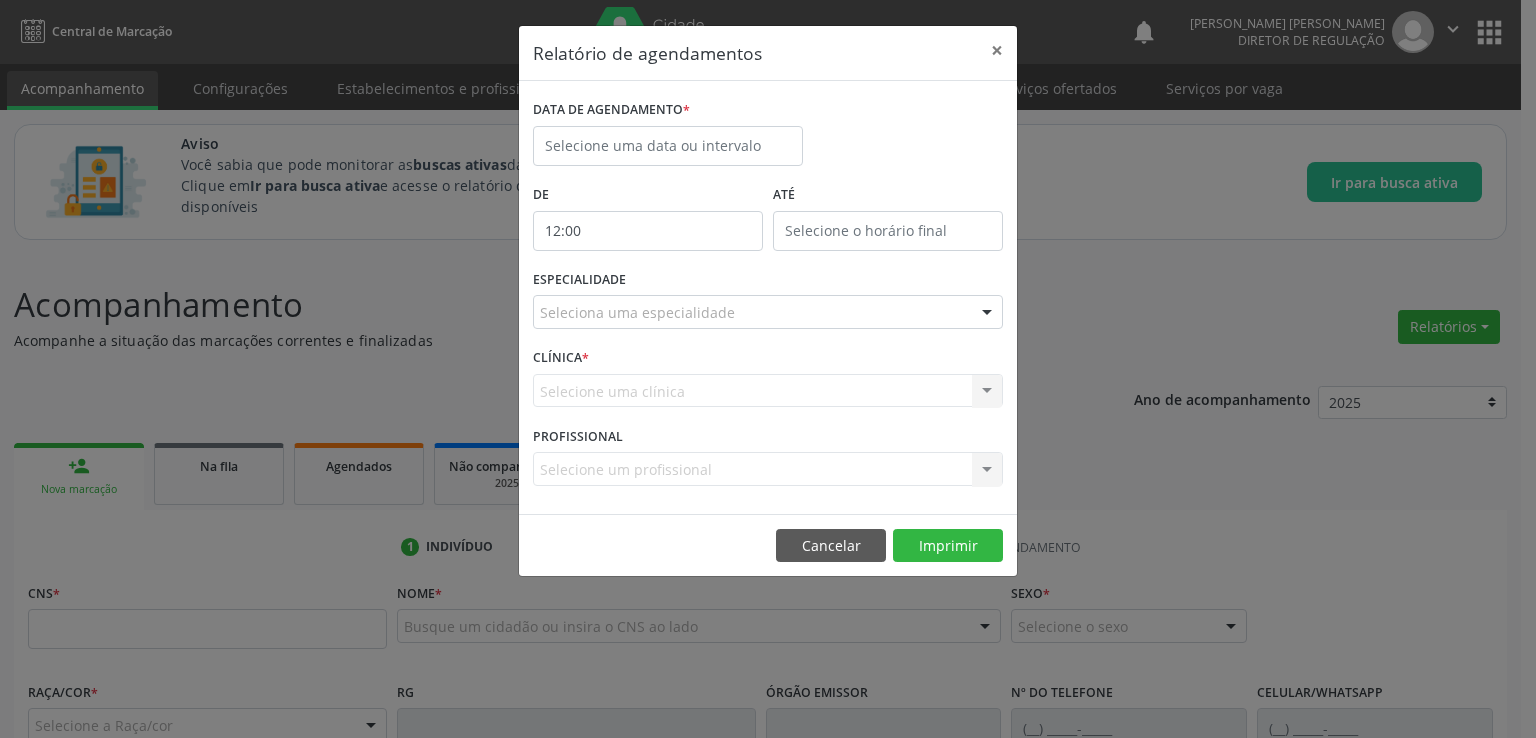 drag, startPoint x: 666, startPoint y: 326, endPoint x: 634, endPoint y: 275, distance: 60.207973 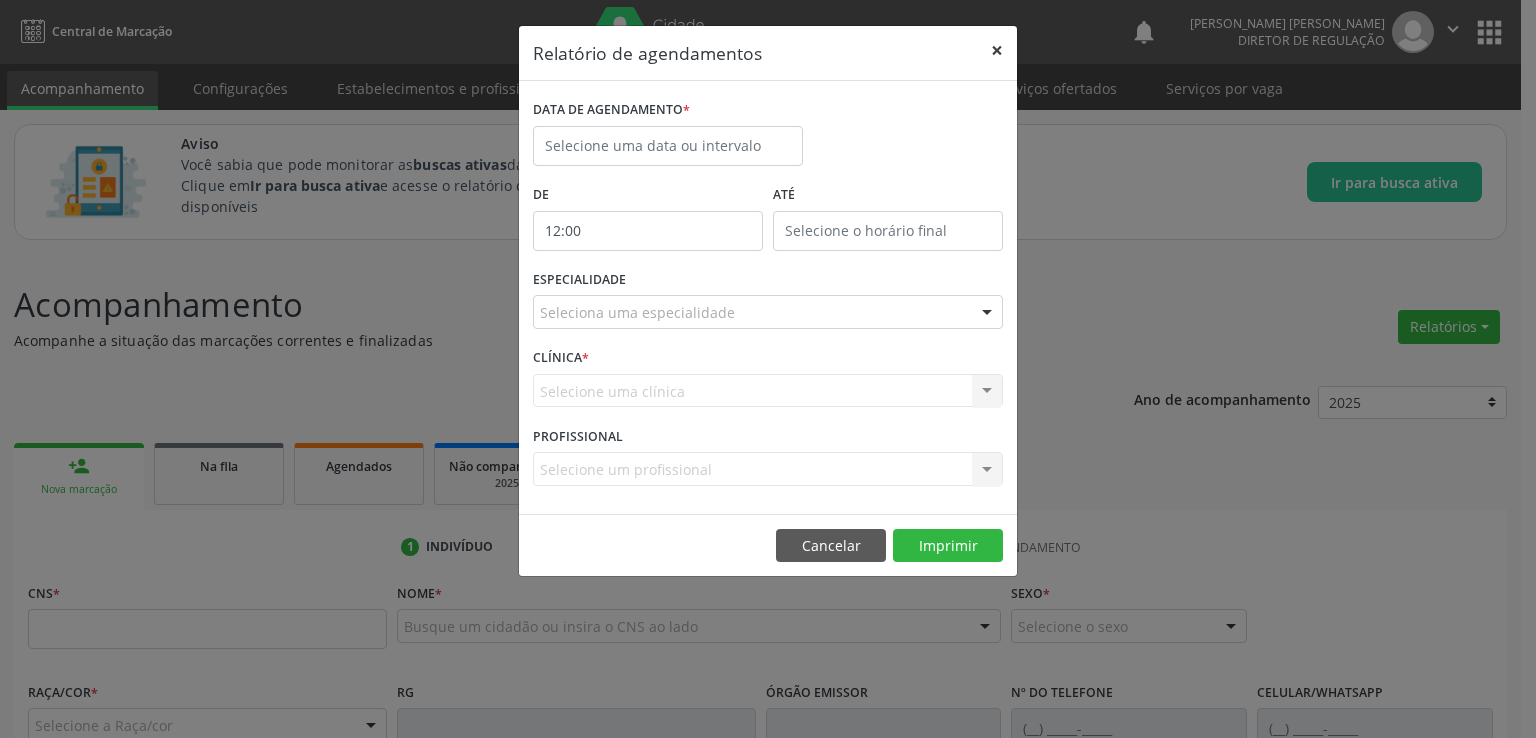 click on "×" at bounding box center (997, 50) 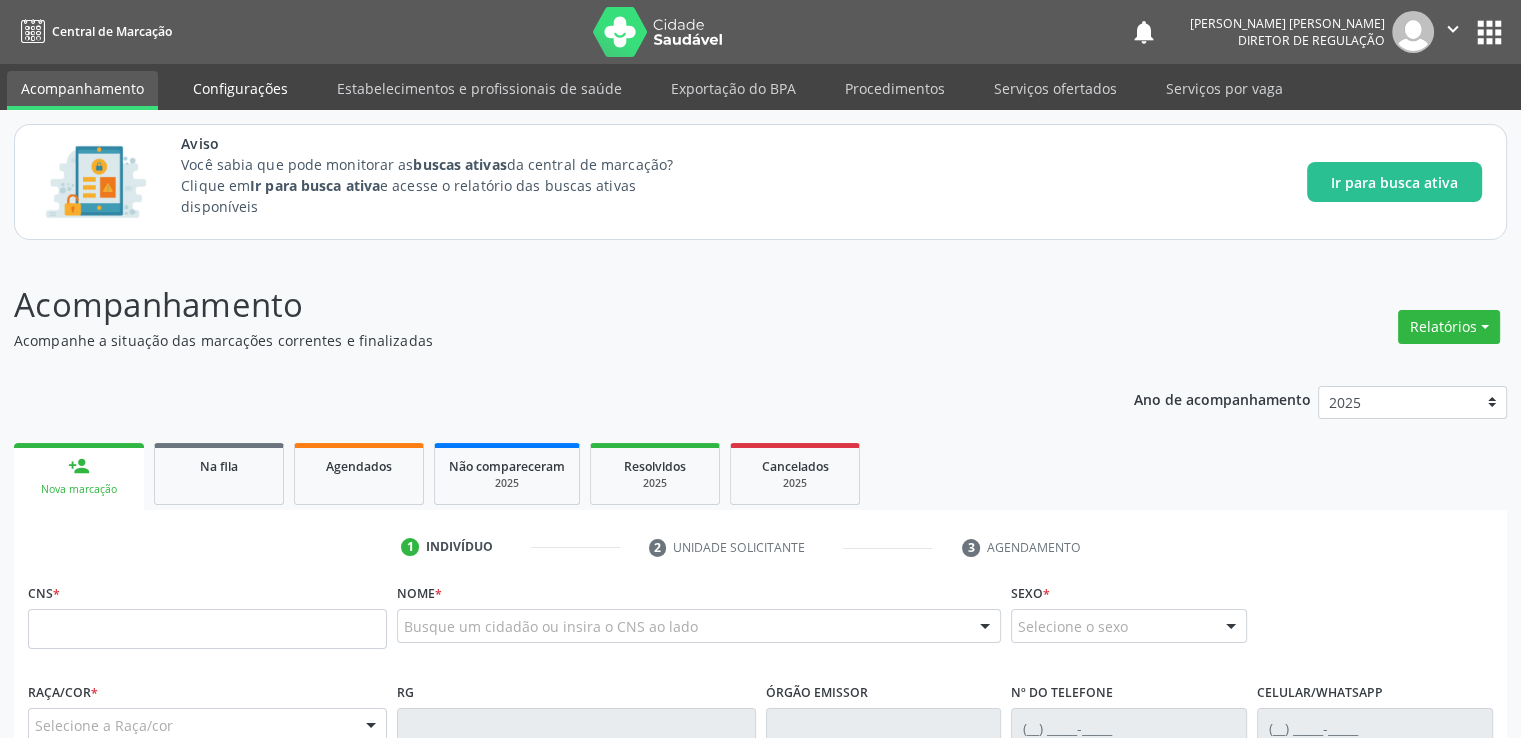 click on "Configurações" at bounding box center (240, 88) 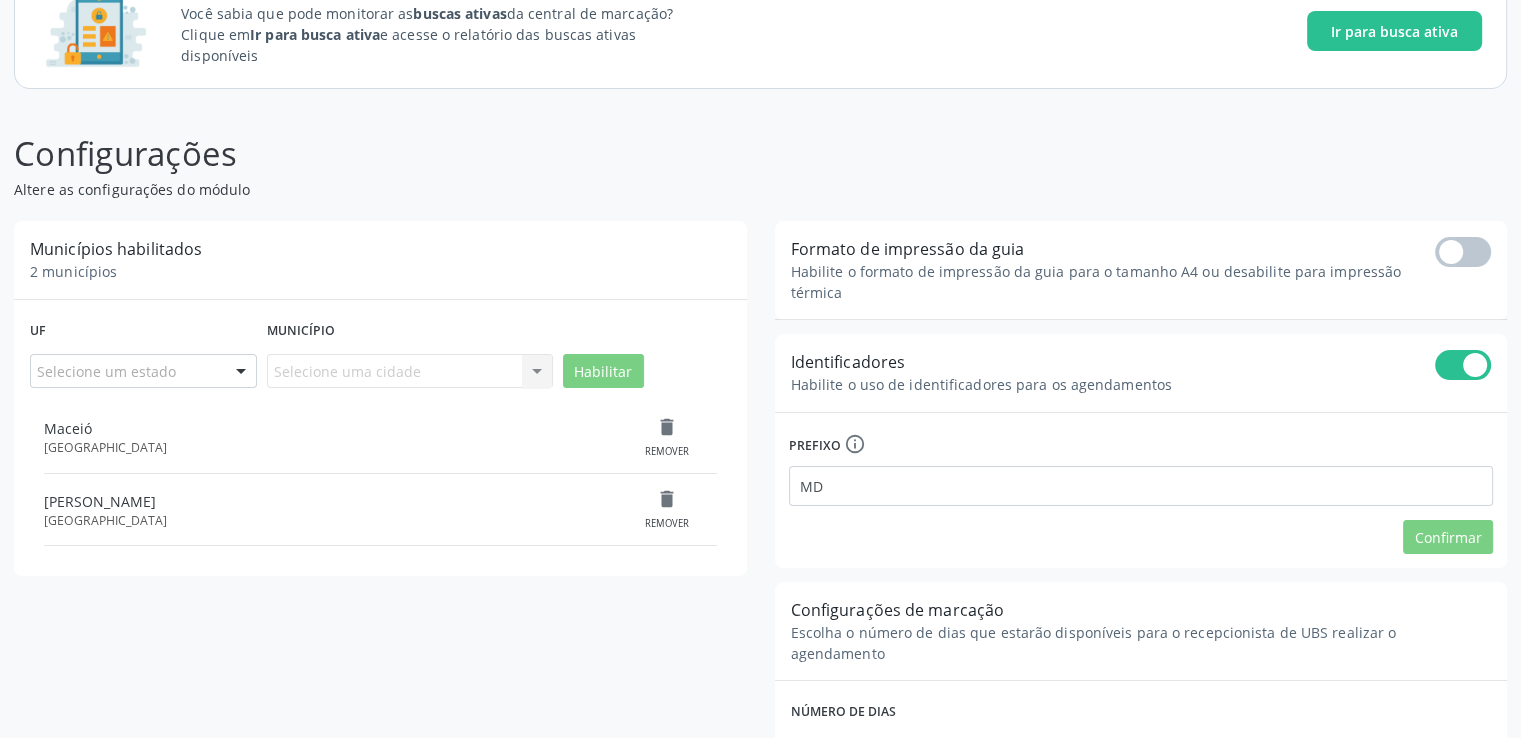 scroll, scrollTop: 0, scrollLeft: 0, axis: both 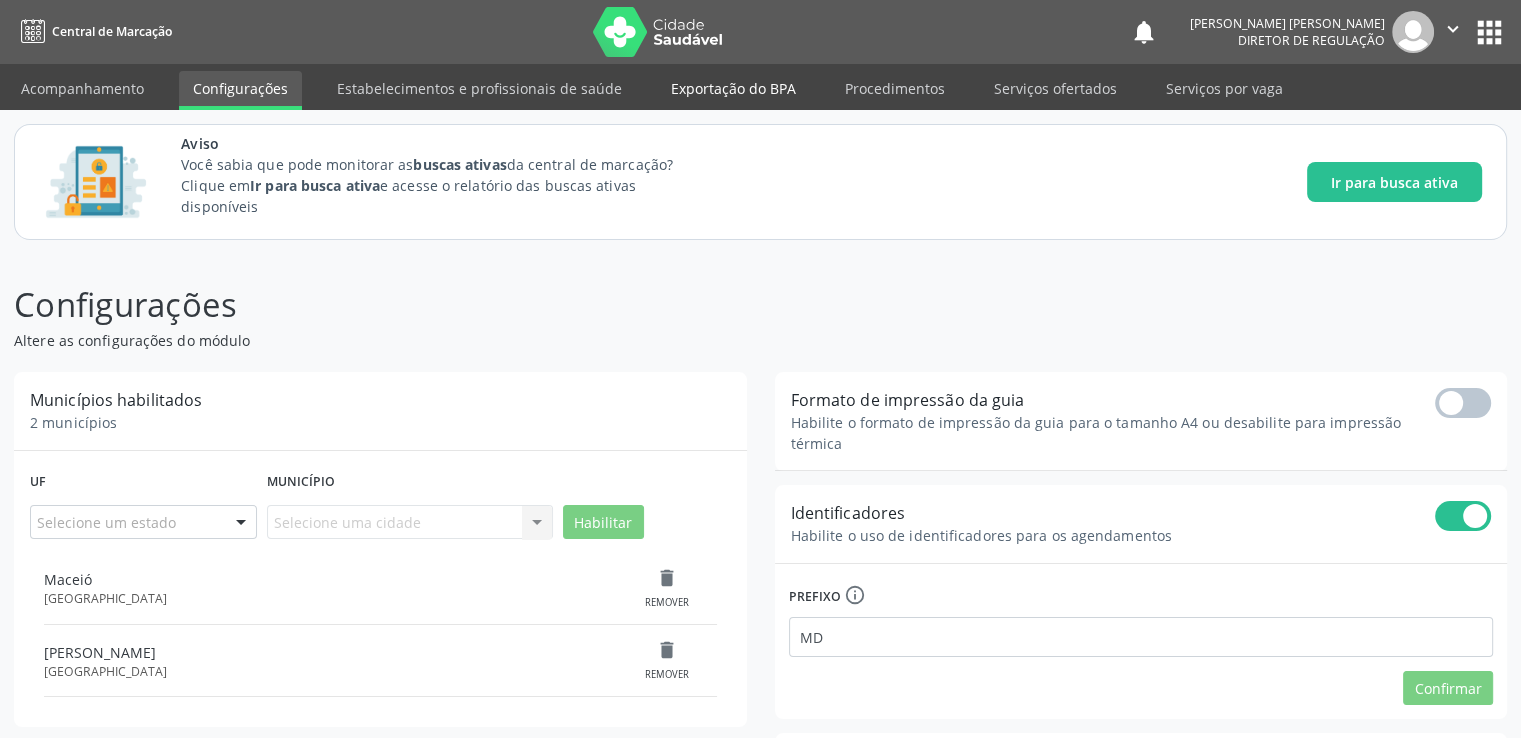 click on "Exportação do BPA" at bounding box center (733, 88) 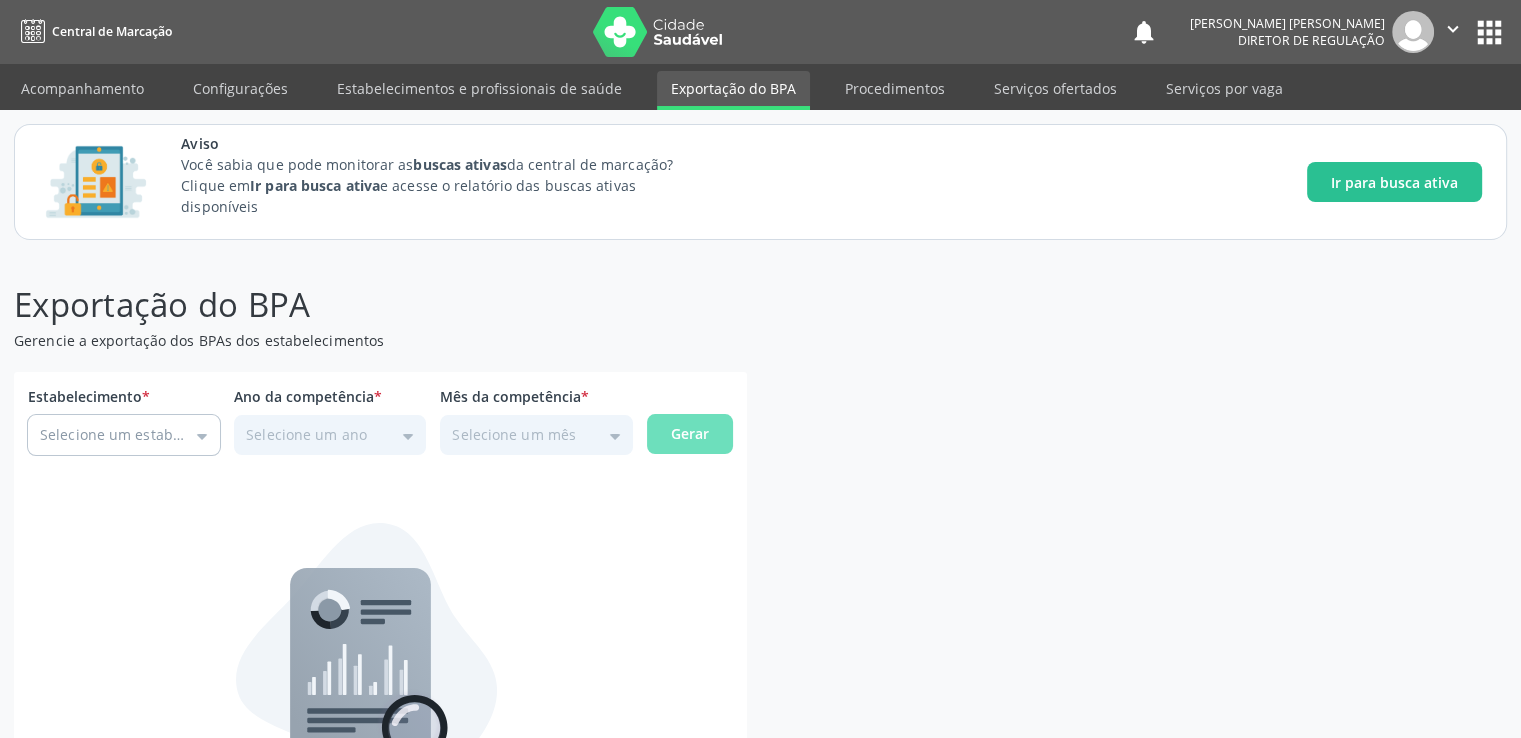 click on "Procedimentos" at bounding box center (895, 88) 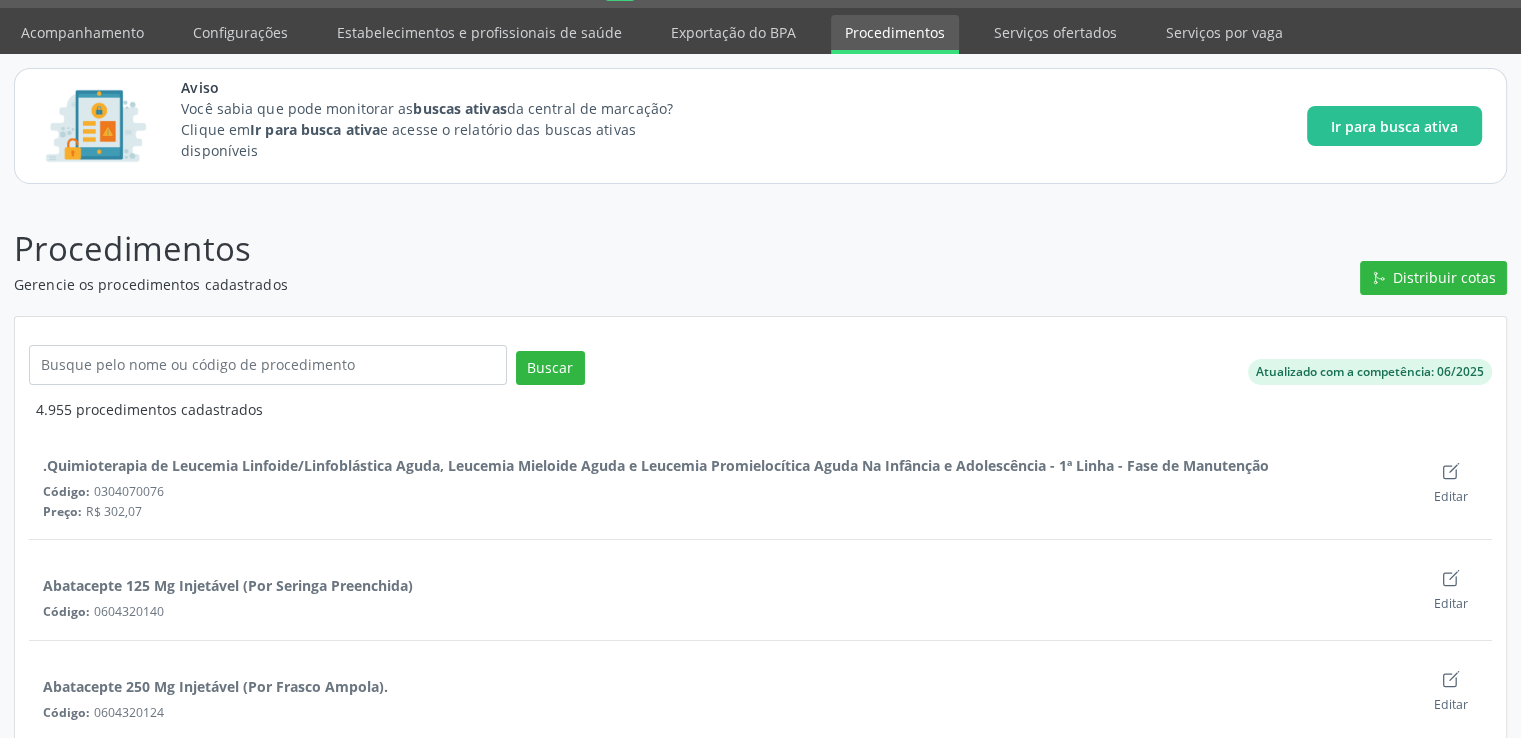 scroll, scrollTop: 58, scrollLeft: 0, axis: vertical 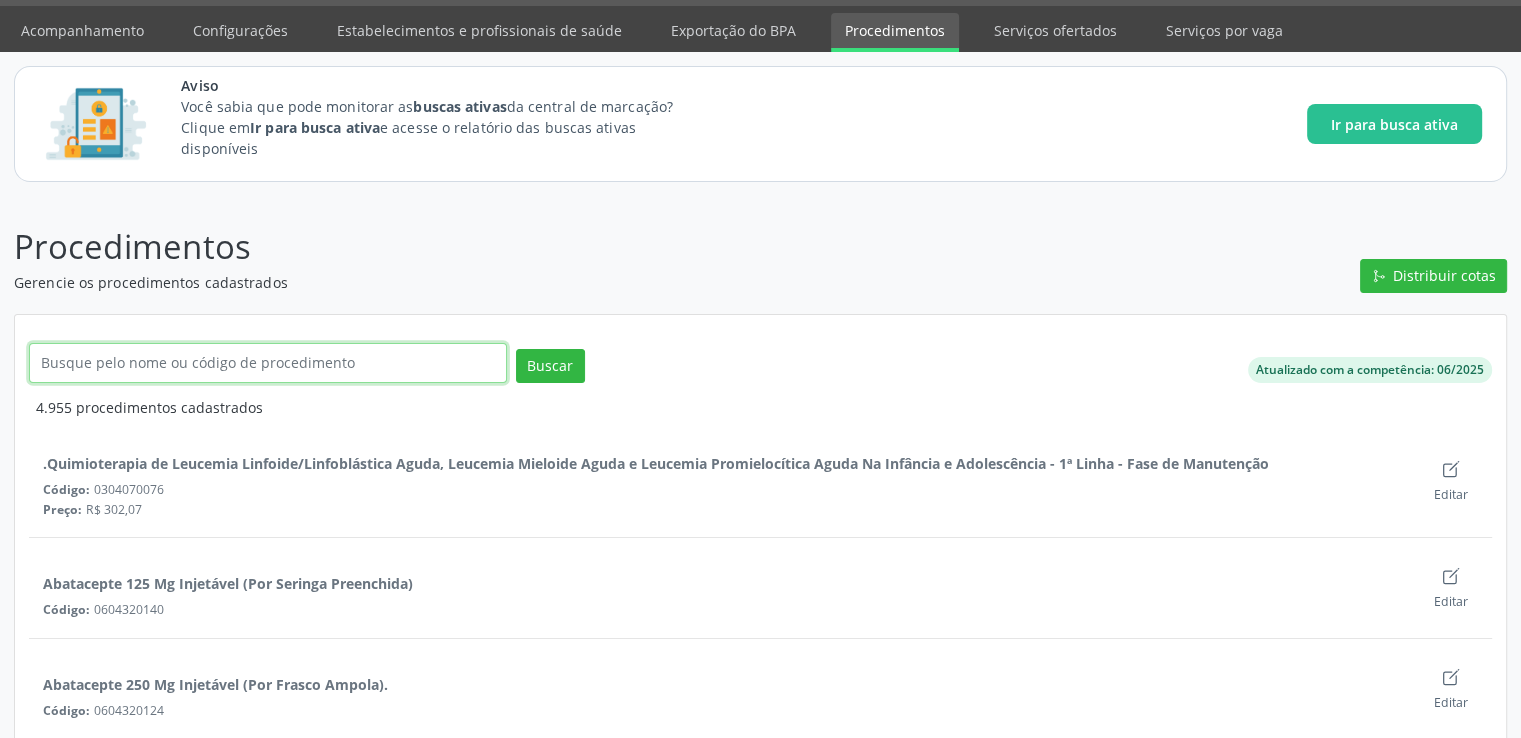click at bounding box center (268, 363) 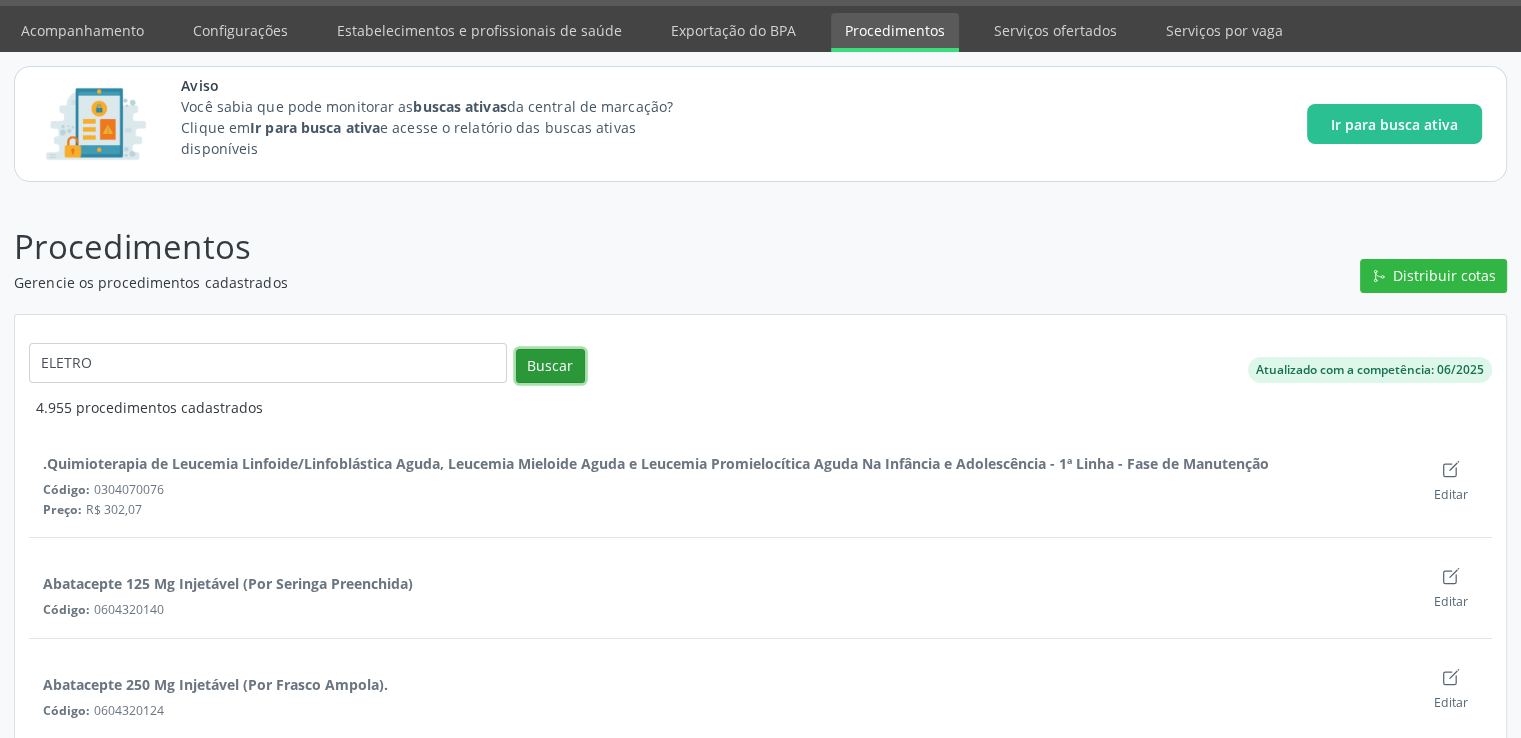 click on "Buscar" at bounding box center [550, 366] 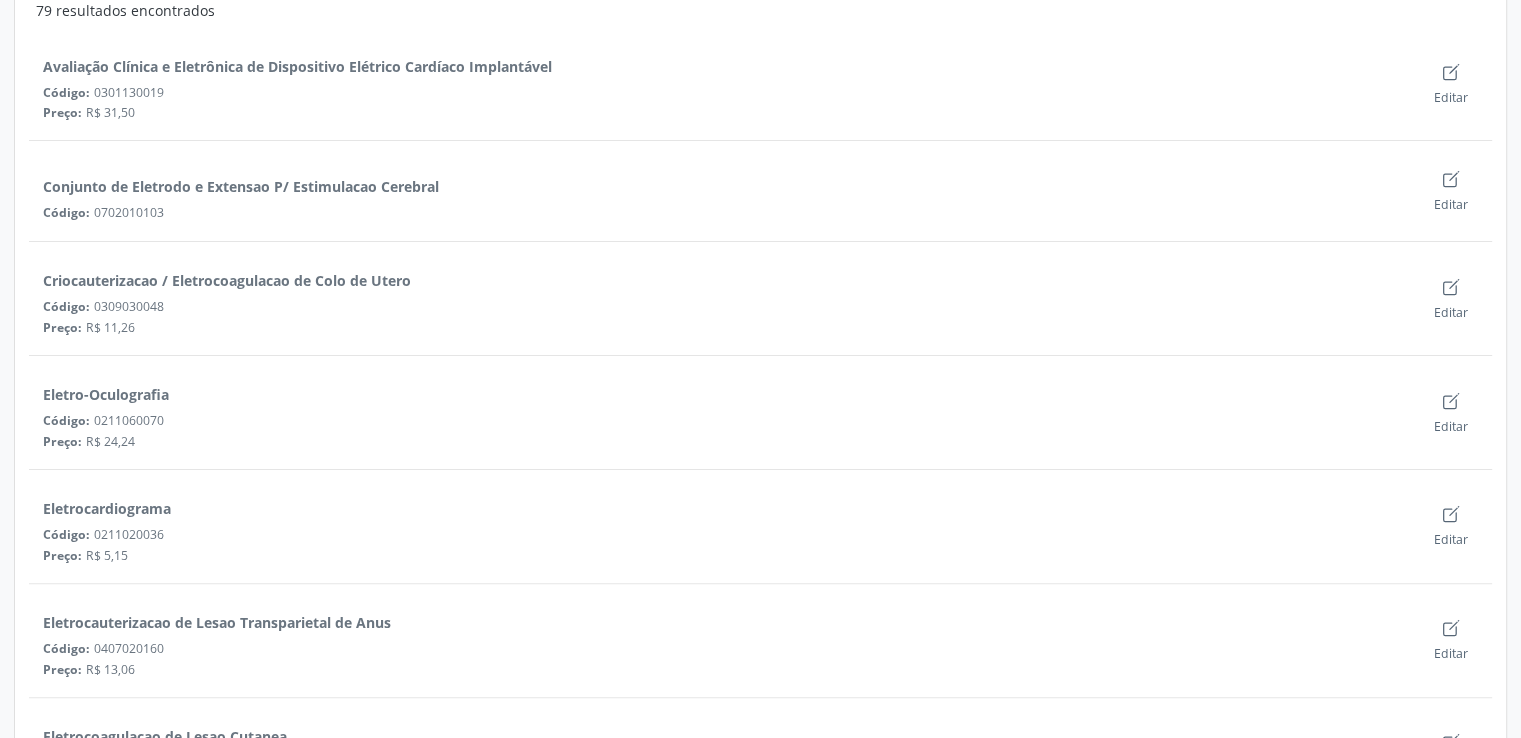 scroll, scrollTop: 523, scrollLeft: 0, axis: vertical 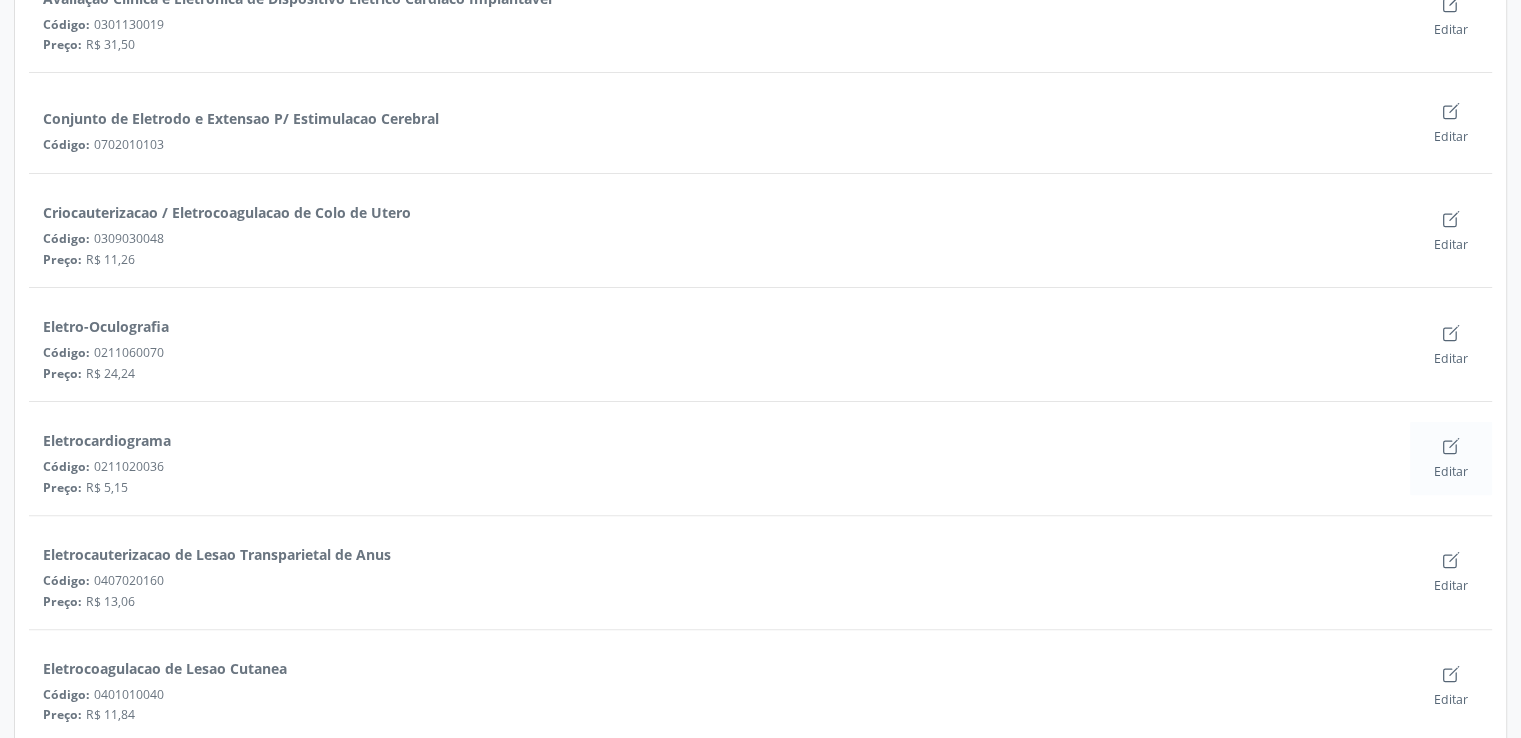 click on "Editar" at bounding box center [1451, 458] 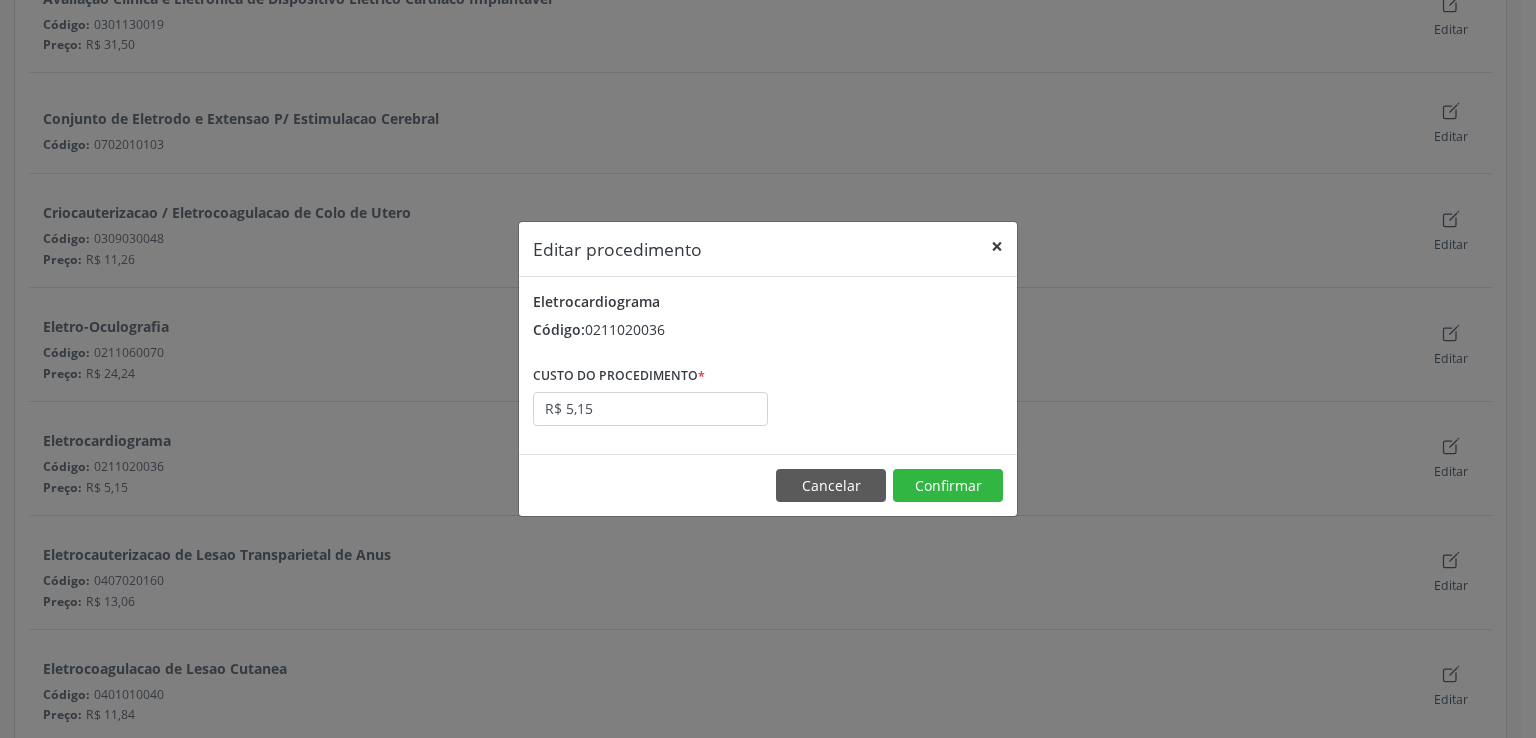click on "×" at bounding box center (997, 246) 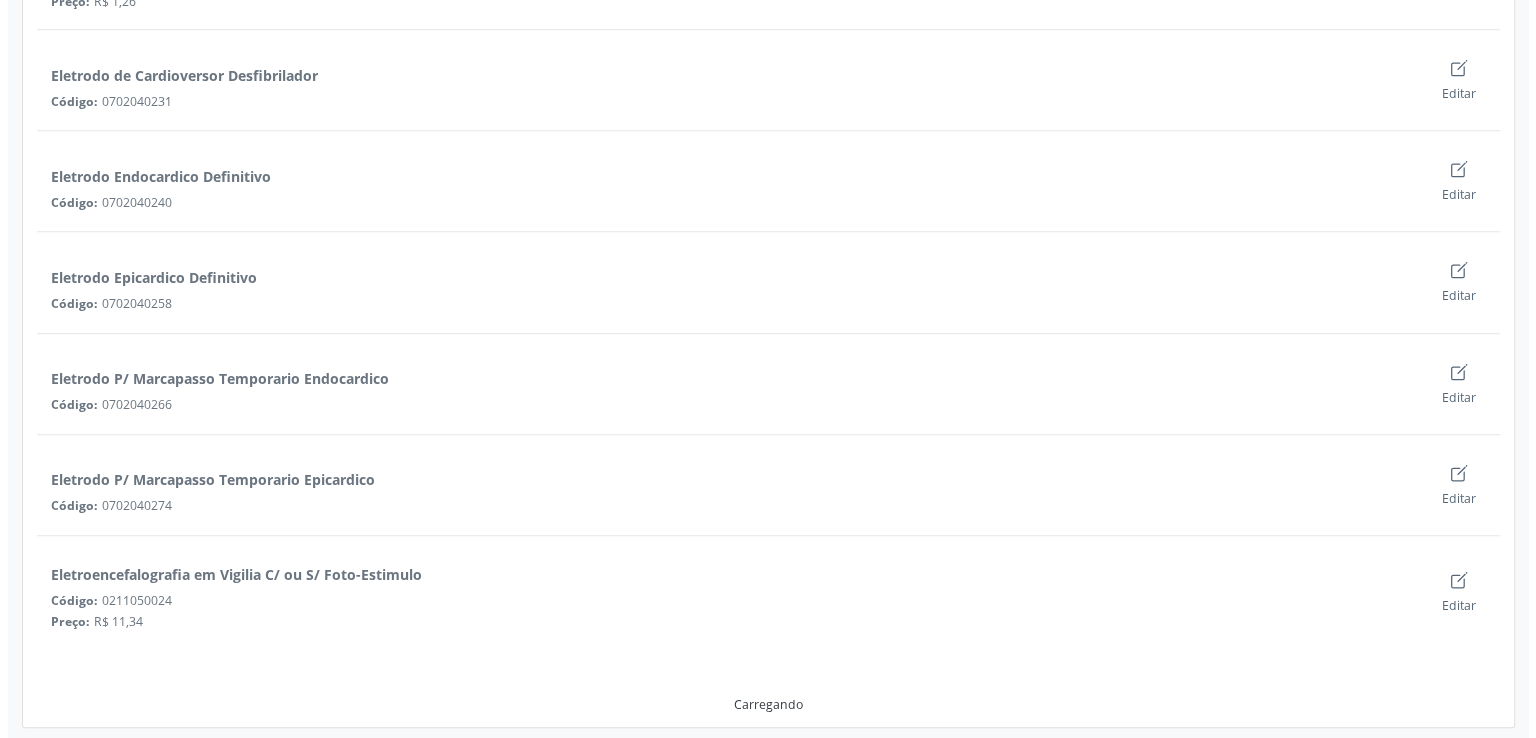 scroll, scrollTop: 0, scrollLeft: 0, axis: both 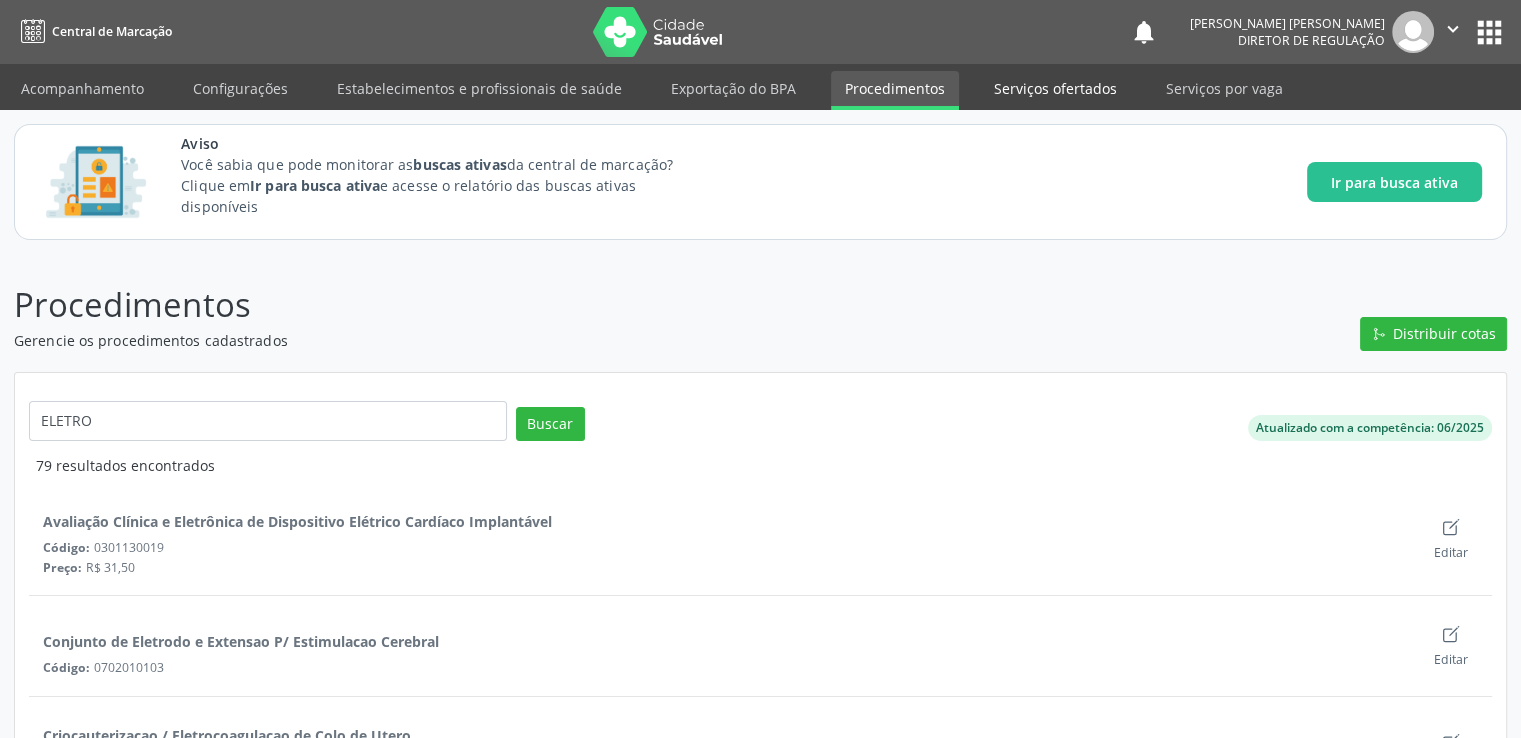 click on "Serviços ofertados" at bounding box center [1055, 88] 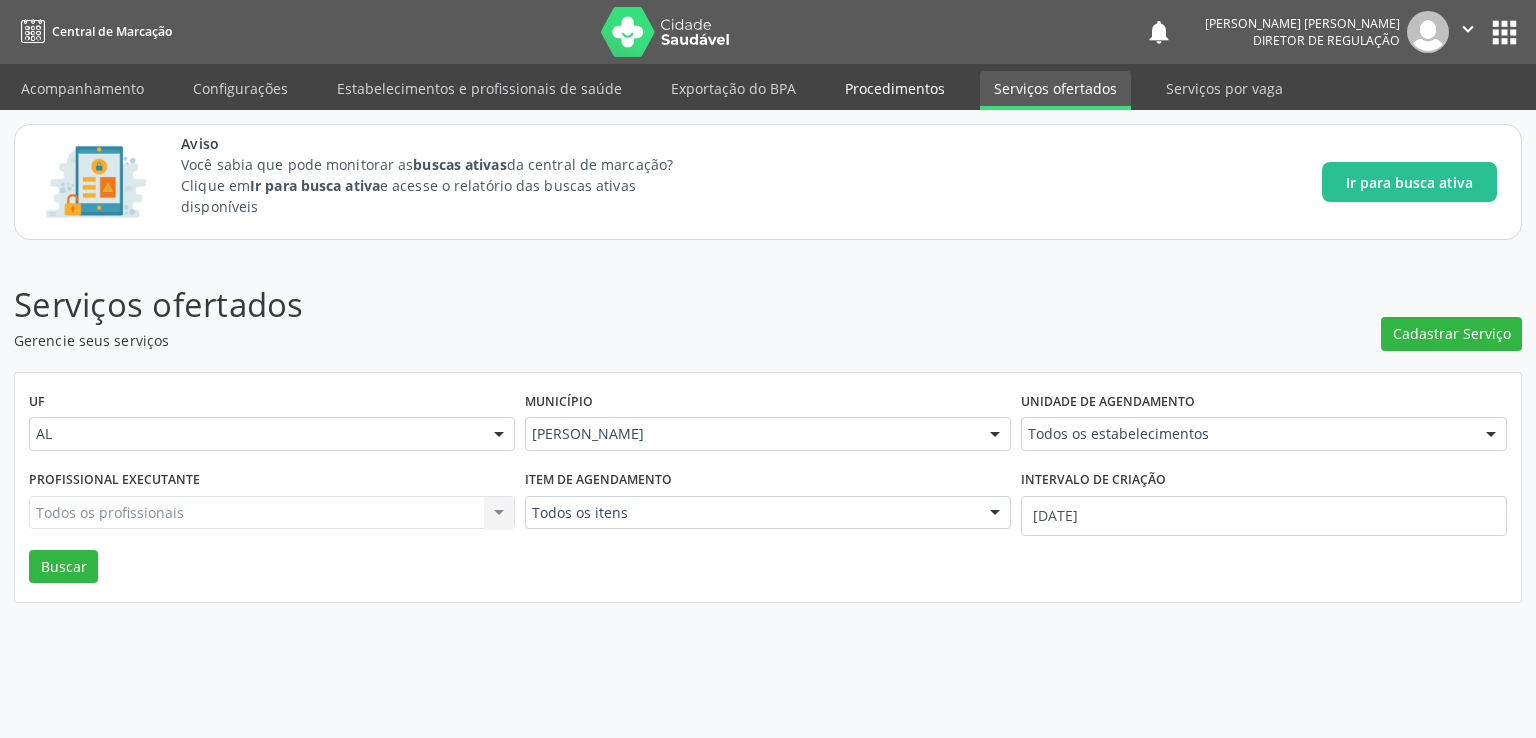click on "Procedimentos" at bounding box center [895, 88] 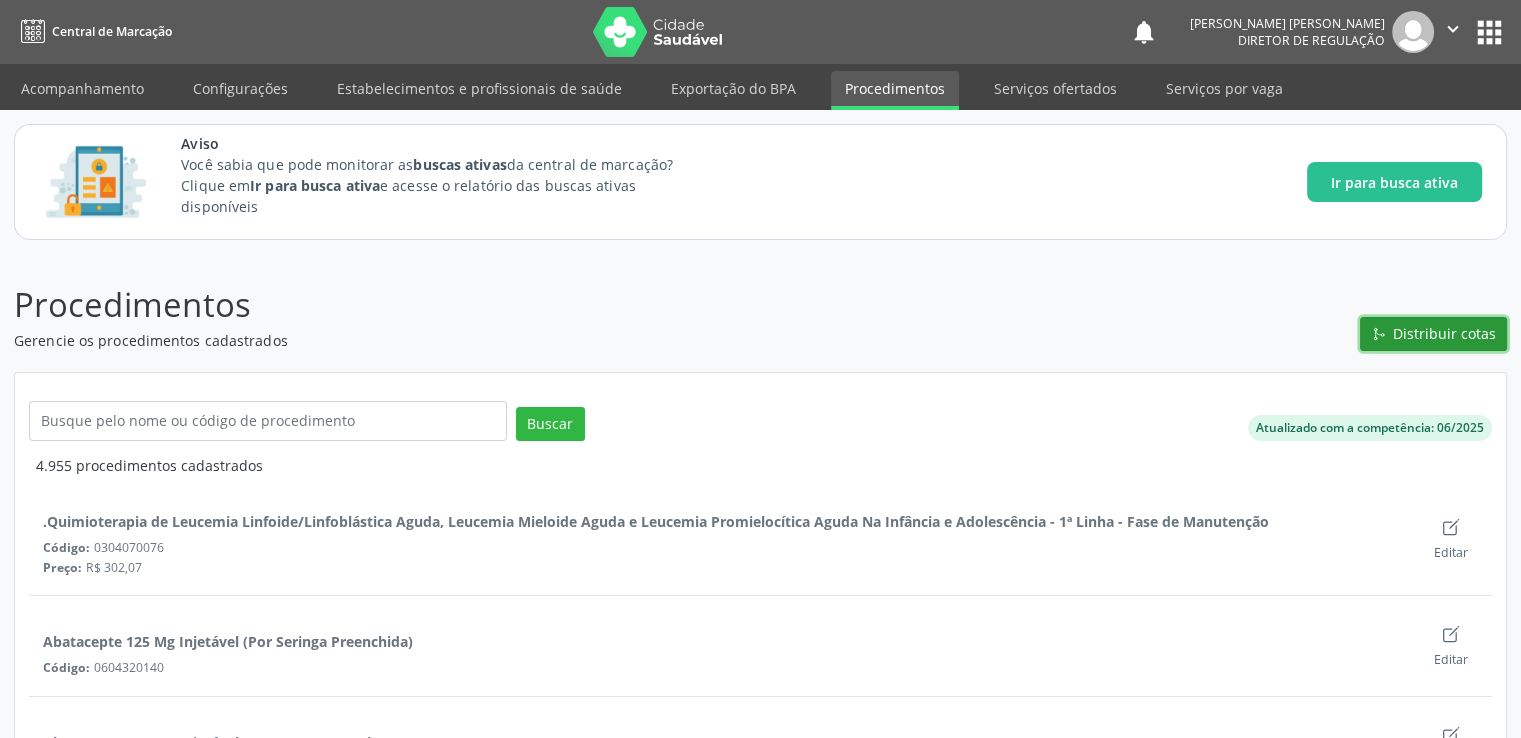 click on "Distribuir cotas" at bounding box center (1444, 333) 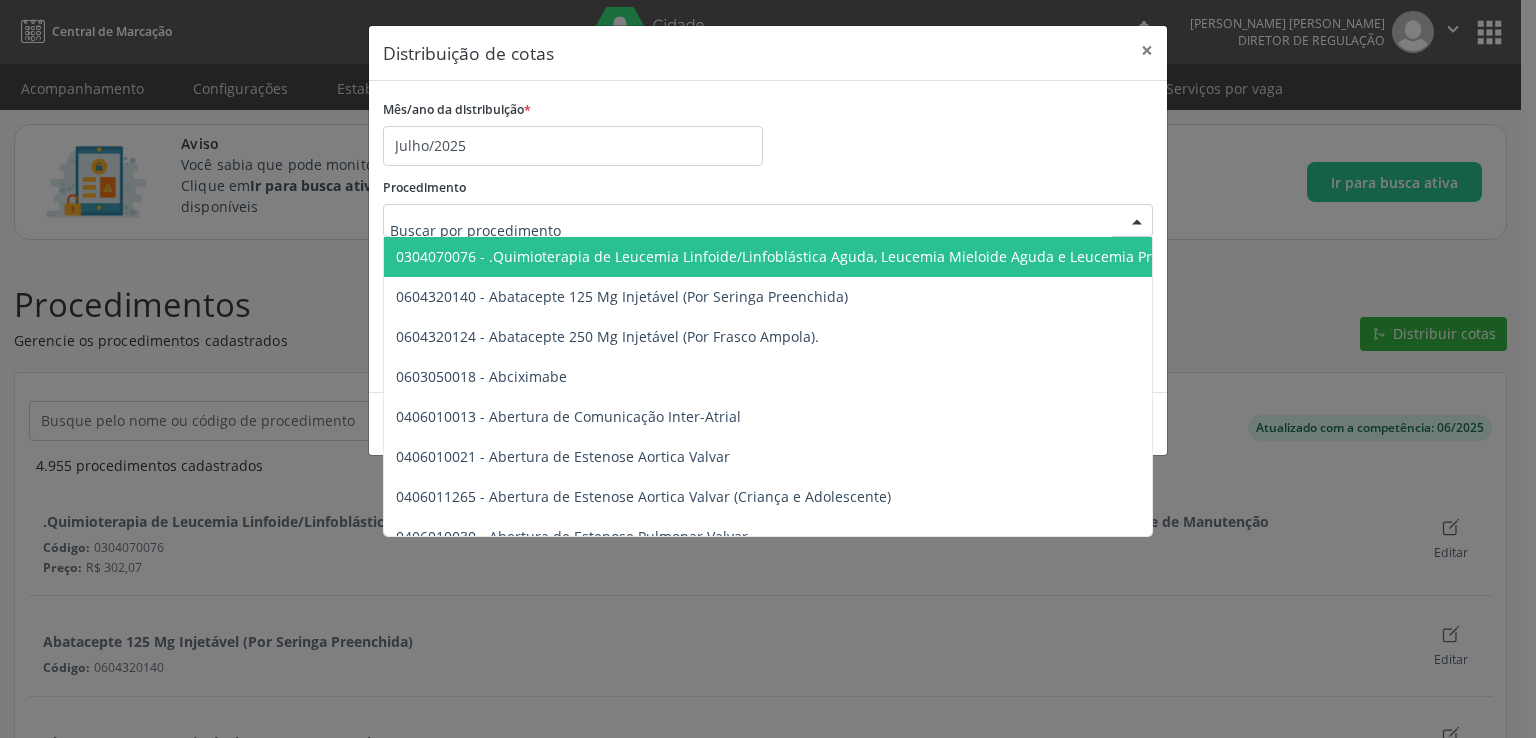 click at bounding box center [768, 221] 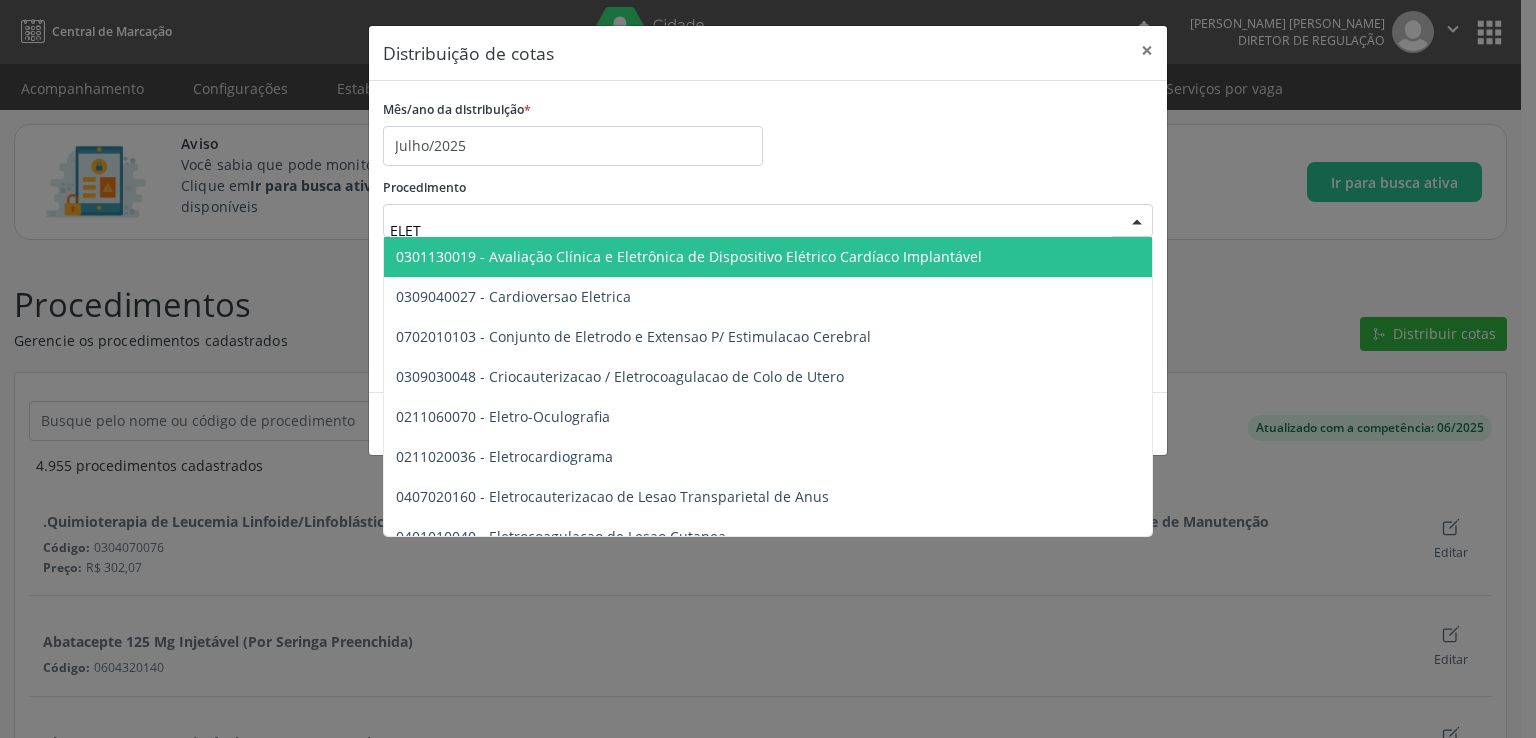 type on "ELETR" 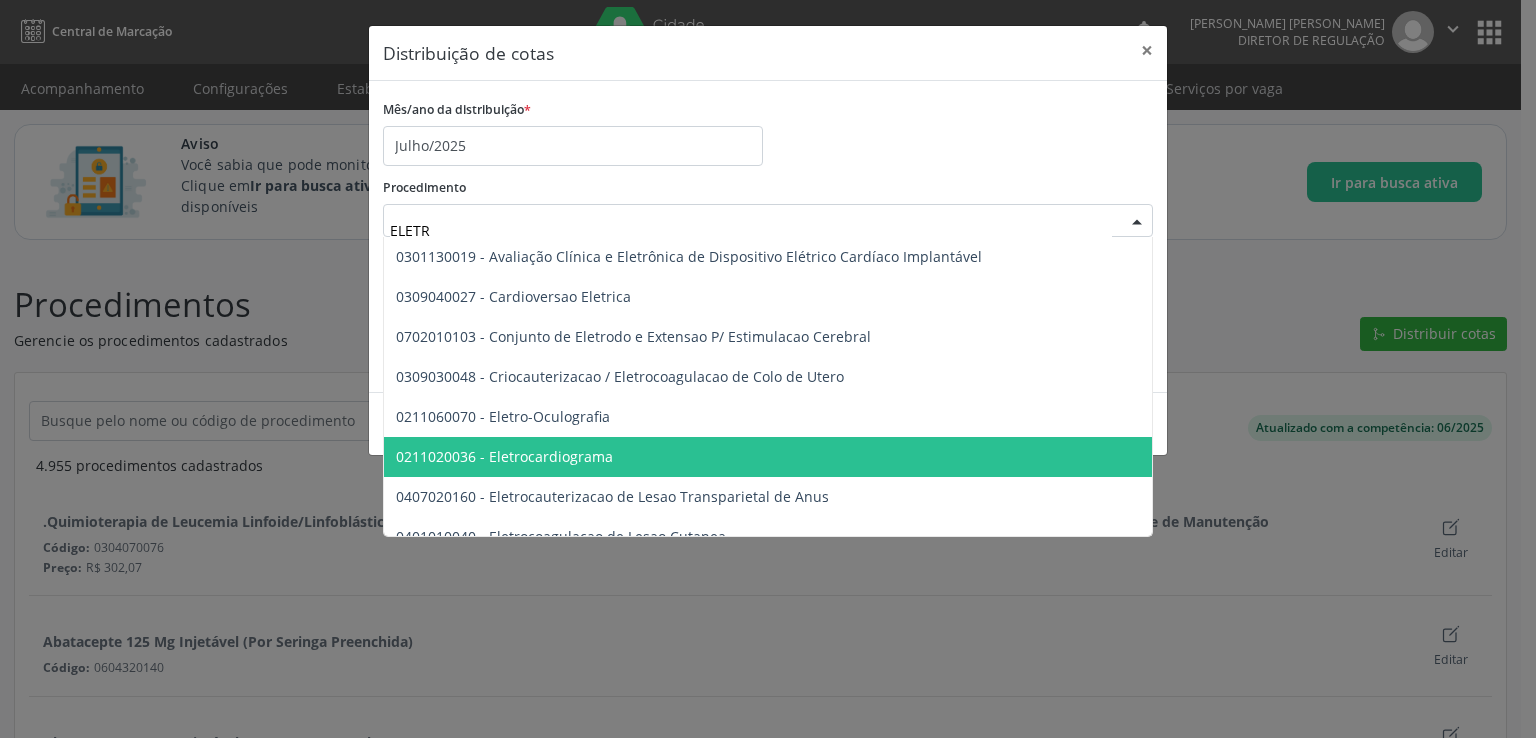 click on "0211020036 - Eletrocardiograma" at bounding box center (1019, 457) 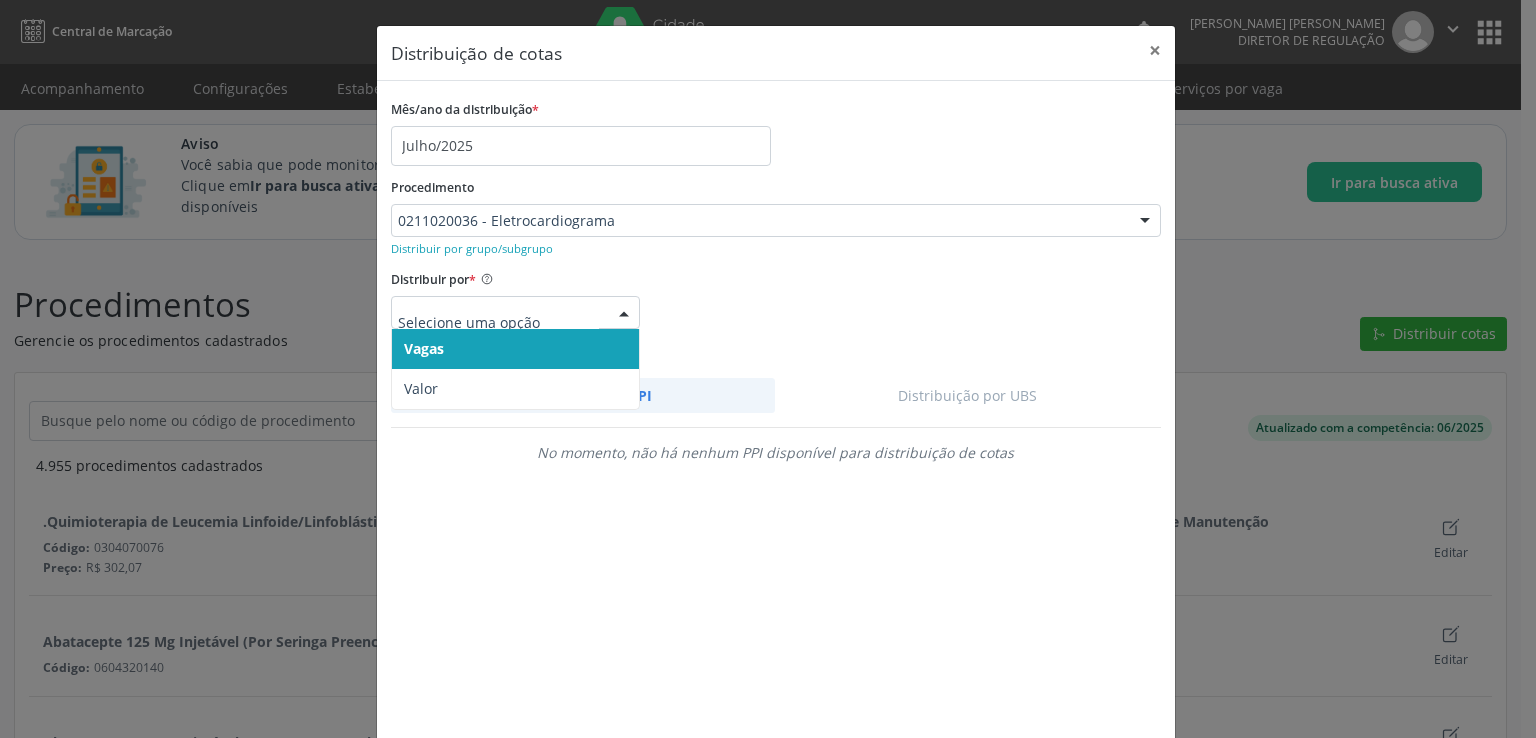 click on "Vagas" at bounding box center [516, 349] 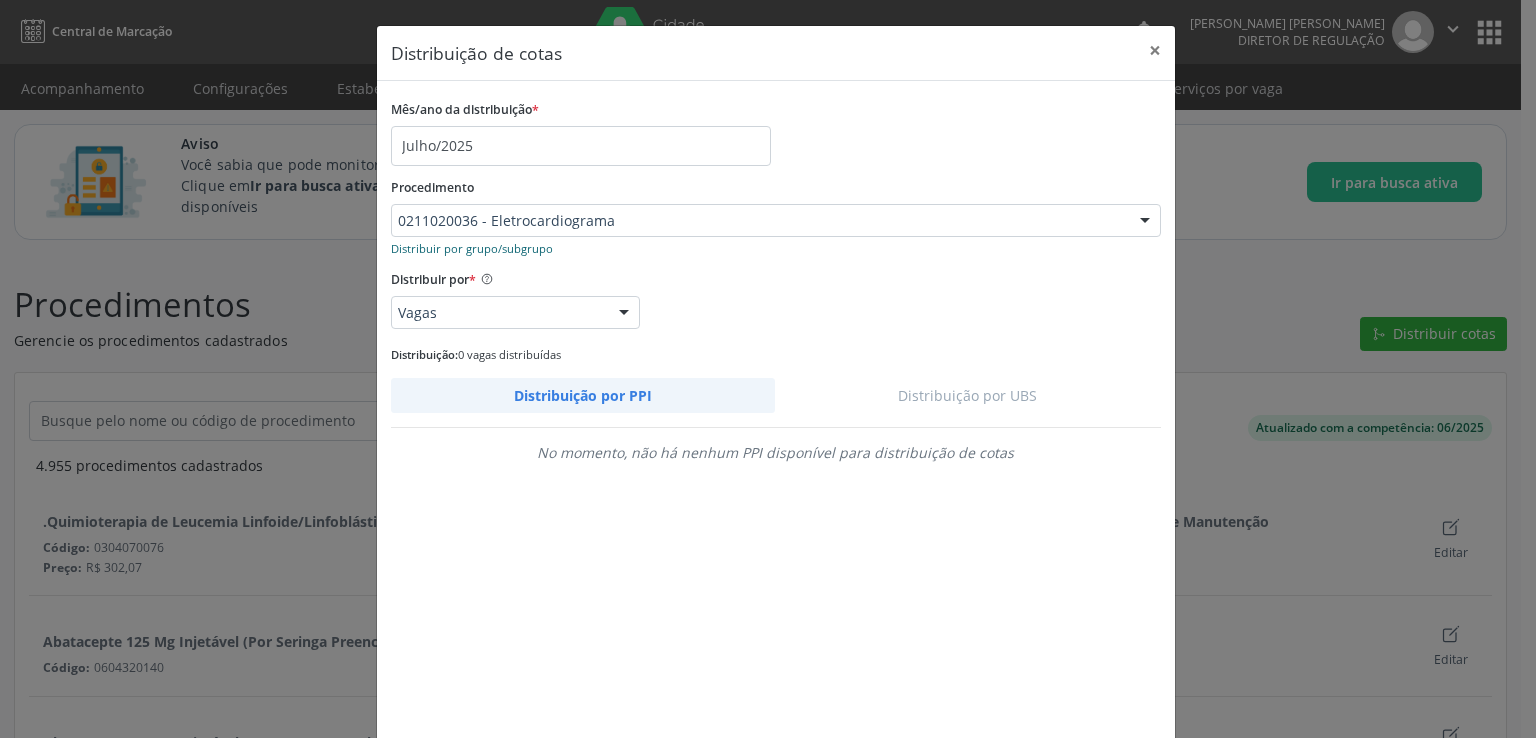 click on "Distribuir por grupo/subgrupo" at bounding box center (472, 248) 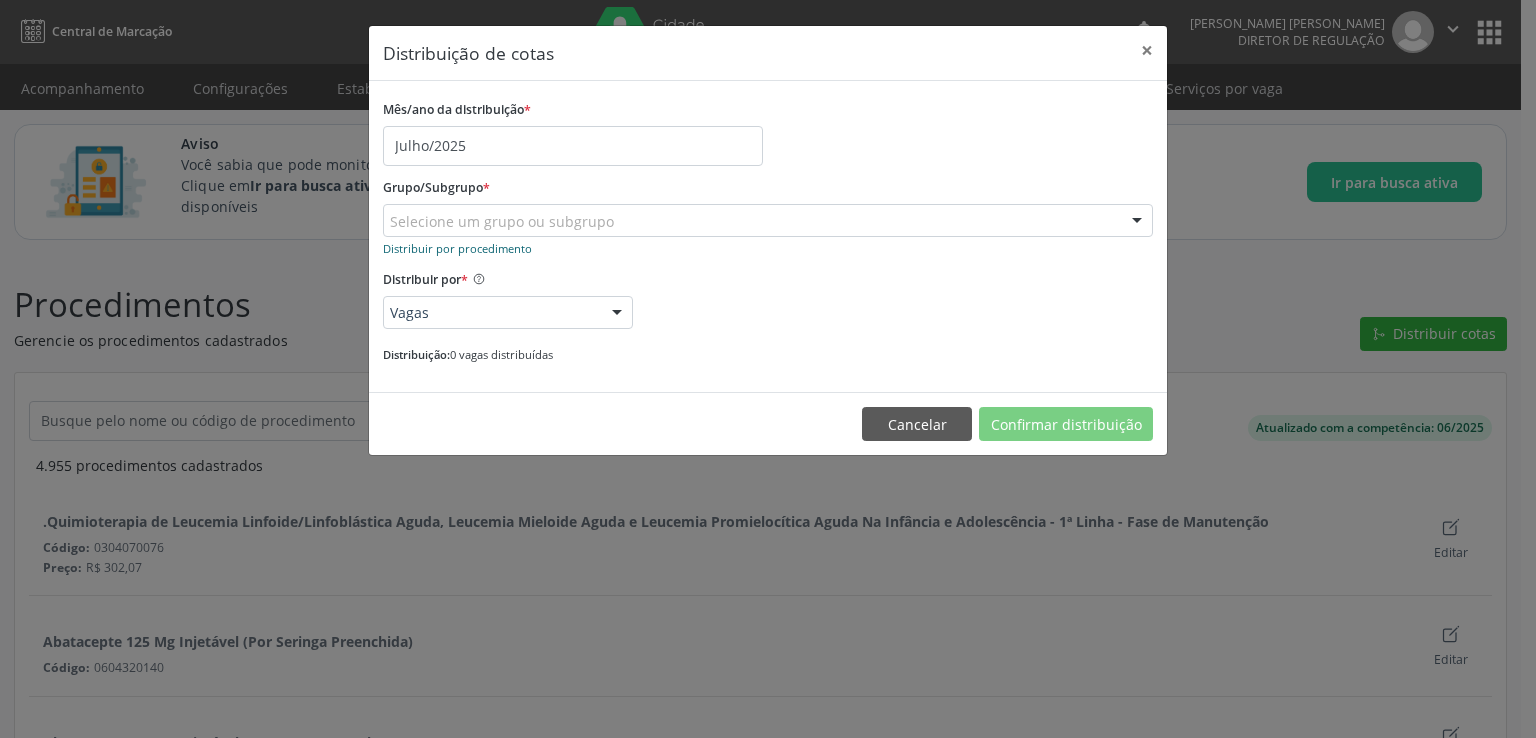 click on "Distribuir por procedimento" at bounding box center (457, 248) 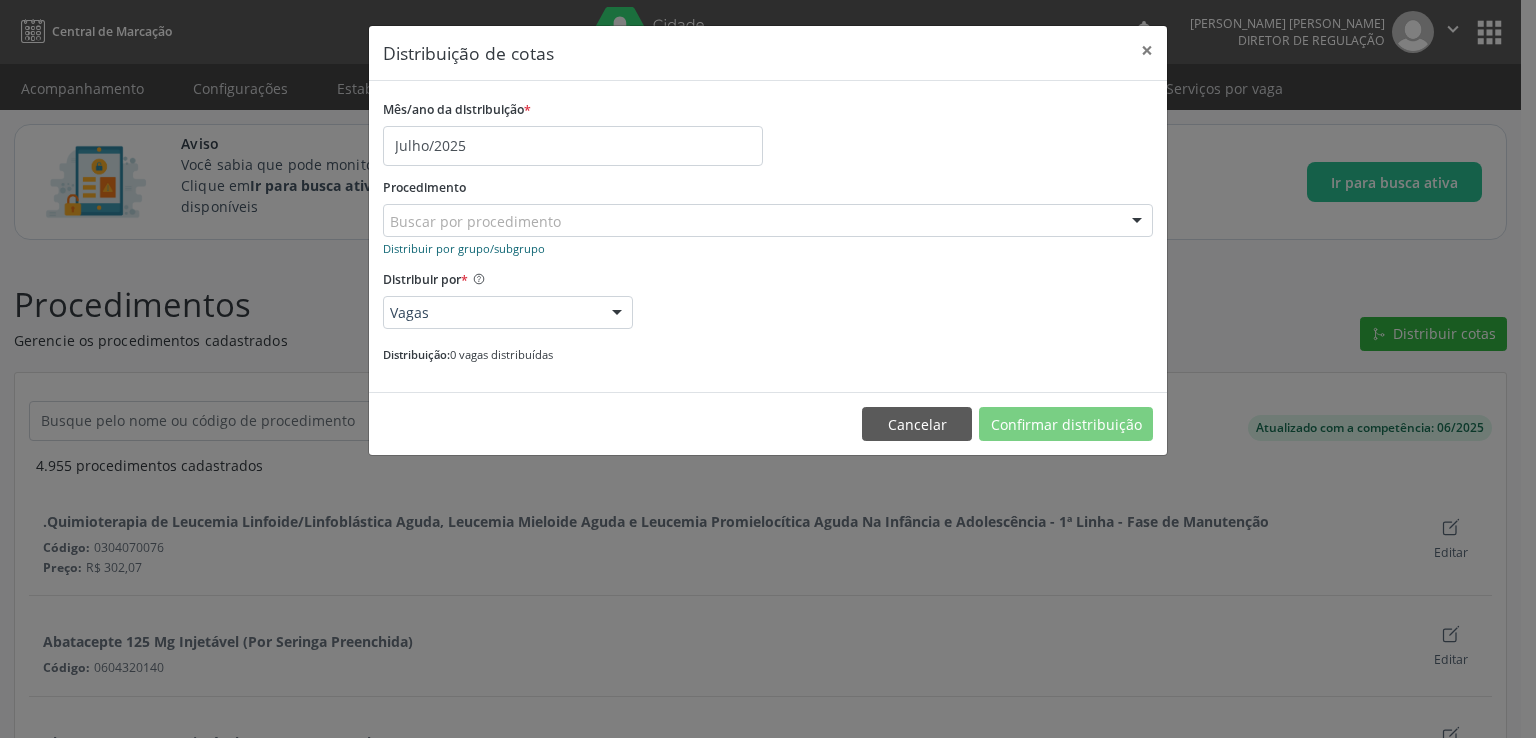 click on "Distribuir por grupo/subgrupo" at bounding box center (464, 248) 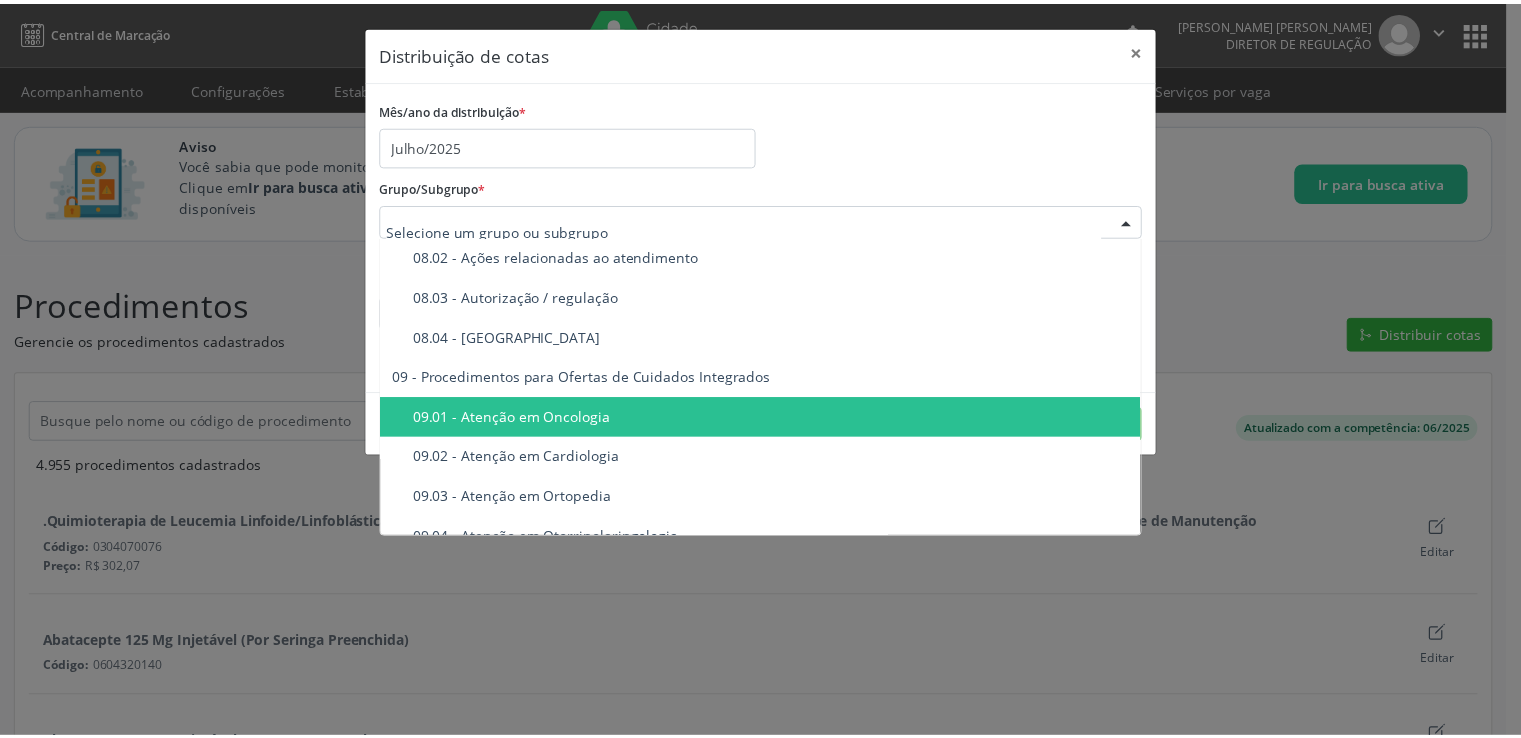 scroll, scrollTop: 2660, scrollLeft: 0, axis: vertical 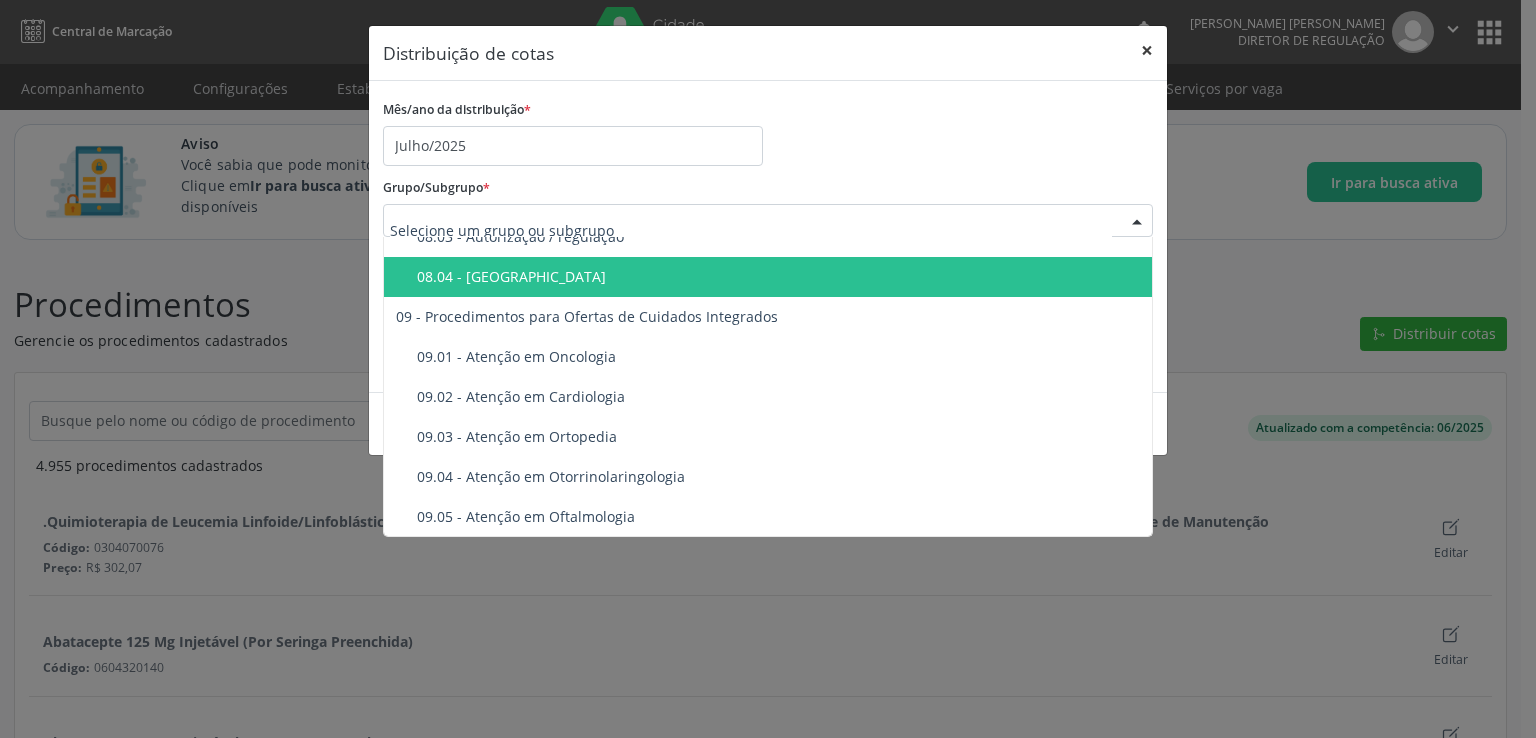 click on "×" at bounding box center (1147, 50) 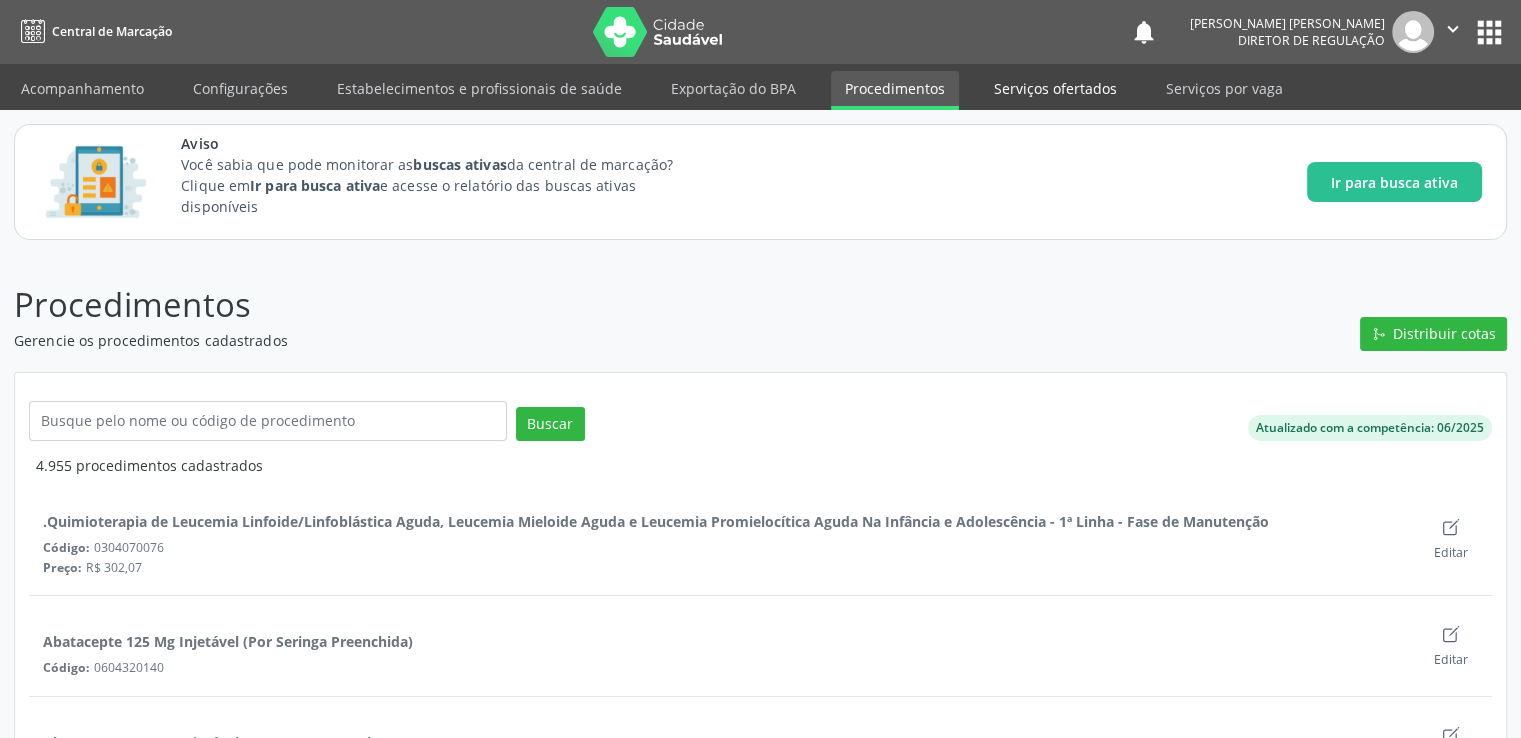 click on "Serviços ofertados" at bounding box center (1055, 88) 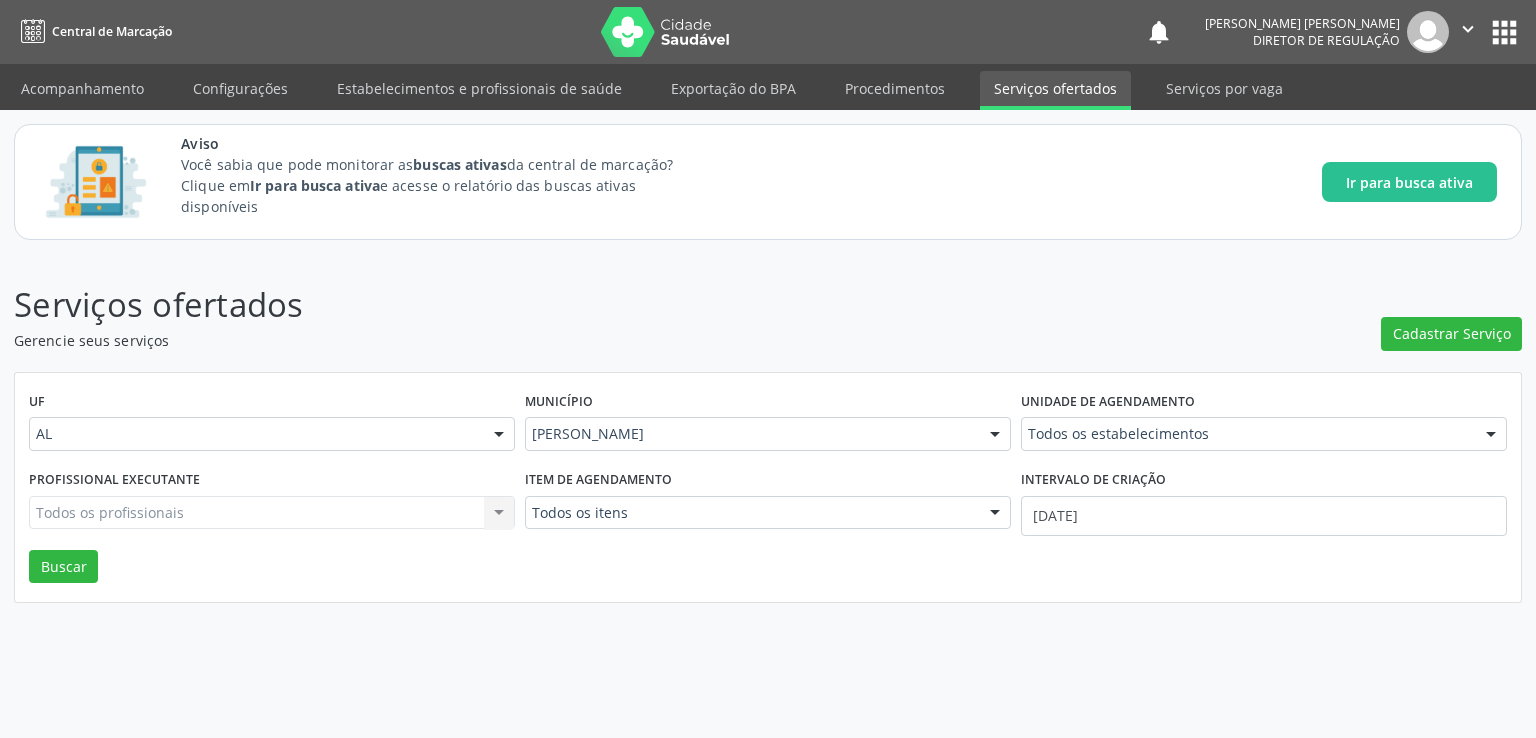 click on "Todos os profissionais         Todos os profissionais
Nenhum resultado encontrado para: "   "
Não há nenhuma opção para ser exibida." at bounding box center (272, 513) 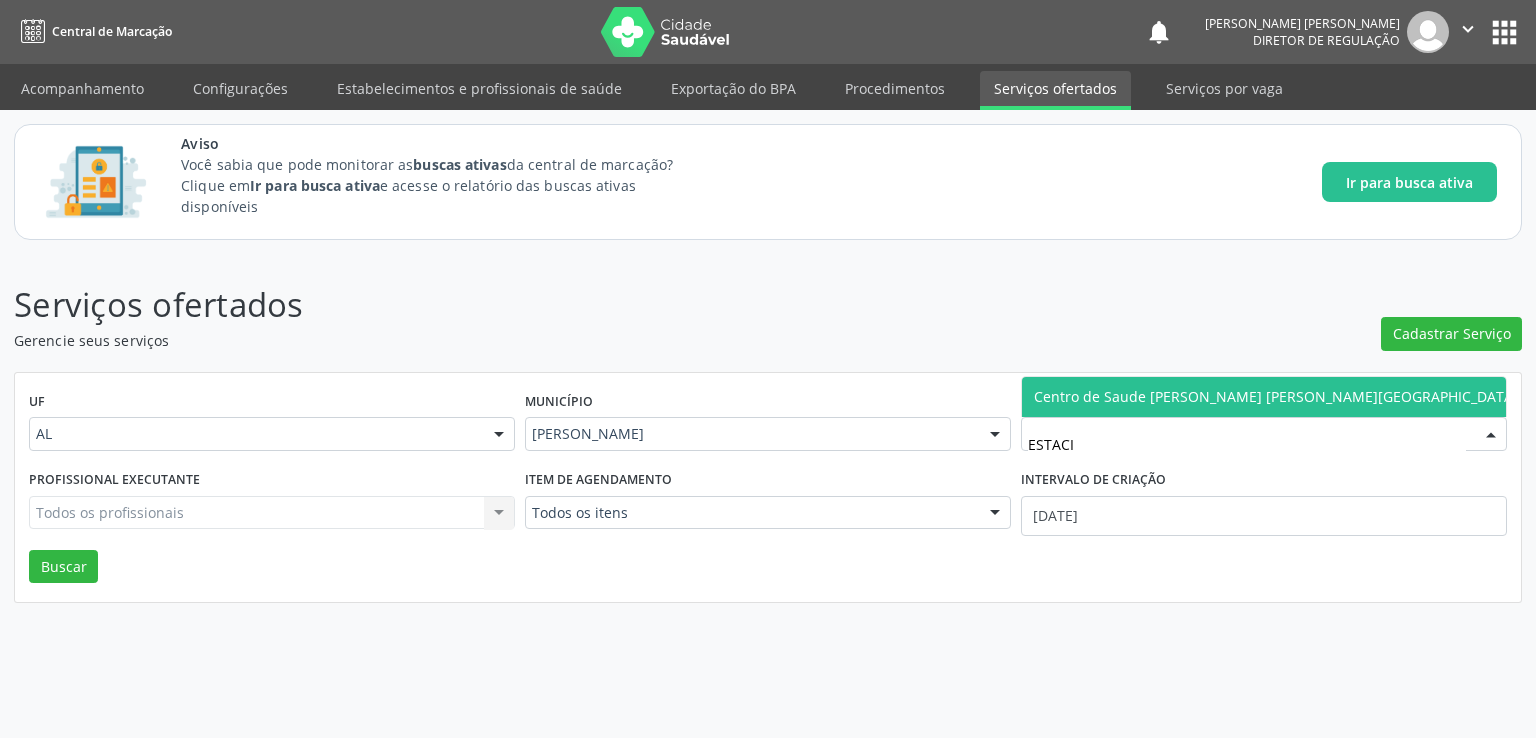 type on "ESTACIO" 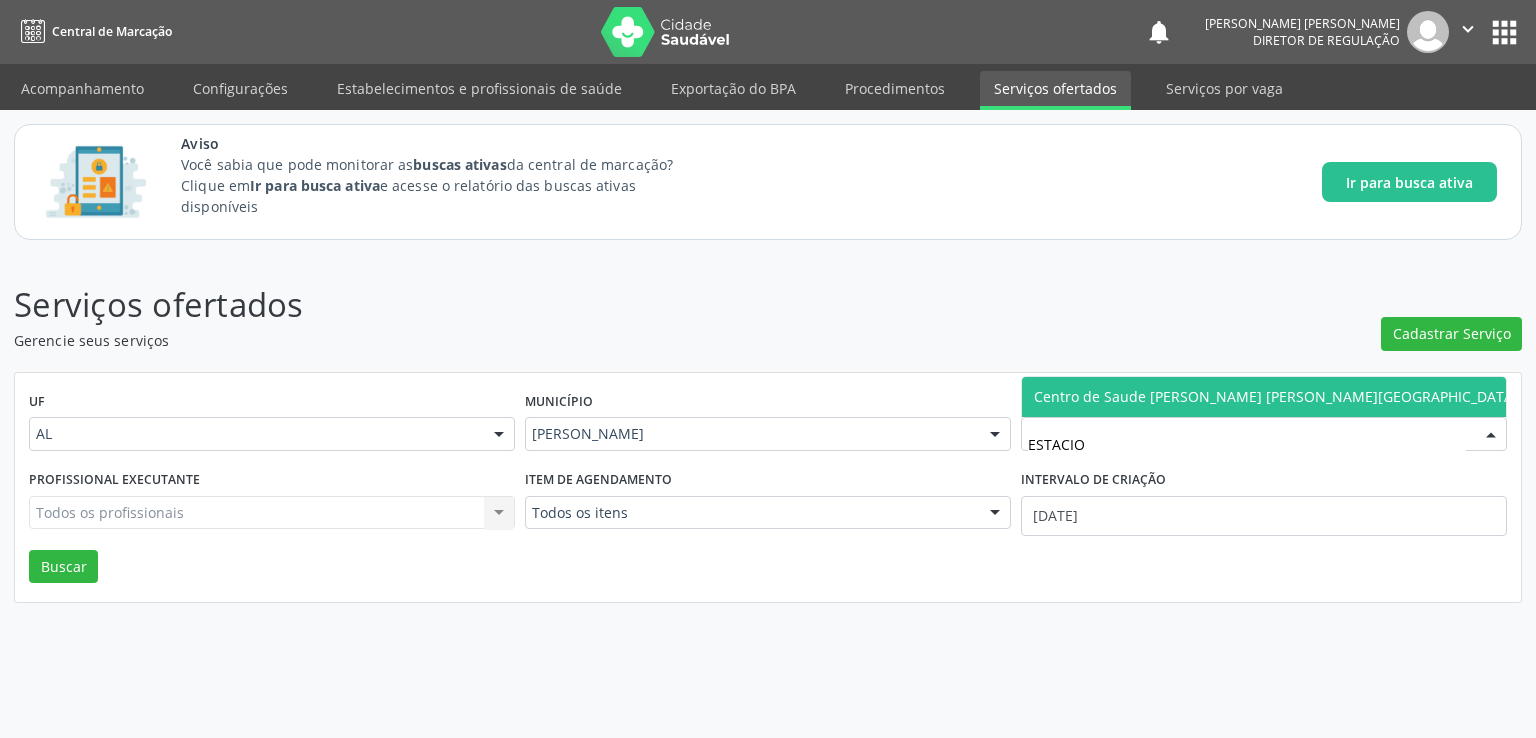 click on "Centro de Saude Professor [PERSON_NAME][GEOGRAPHIC_DATA]" at bounding box center [1276, 397] 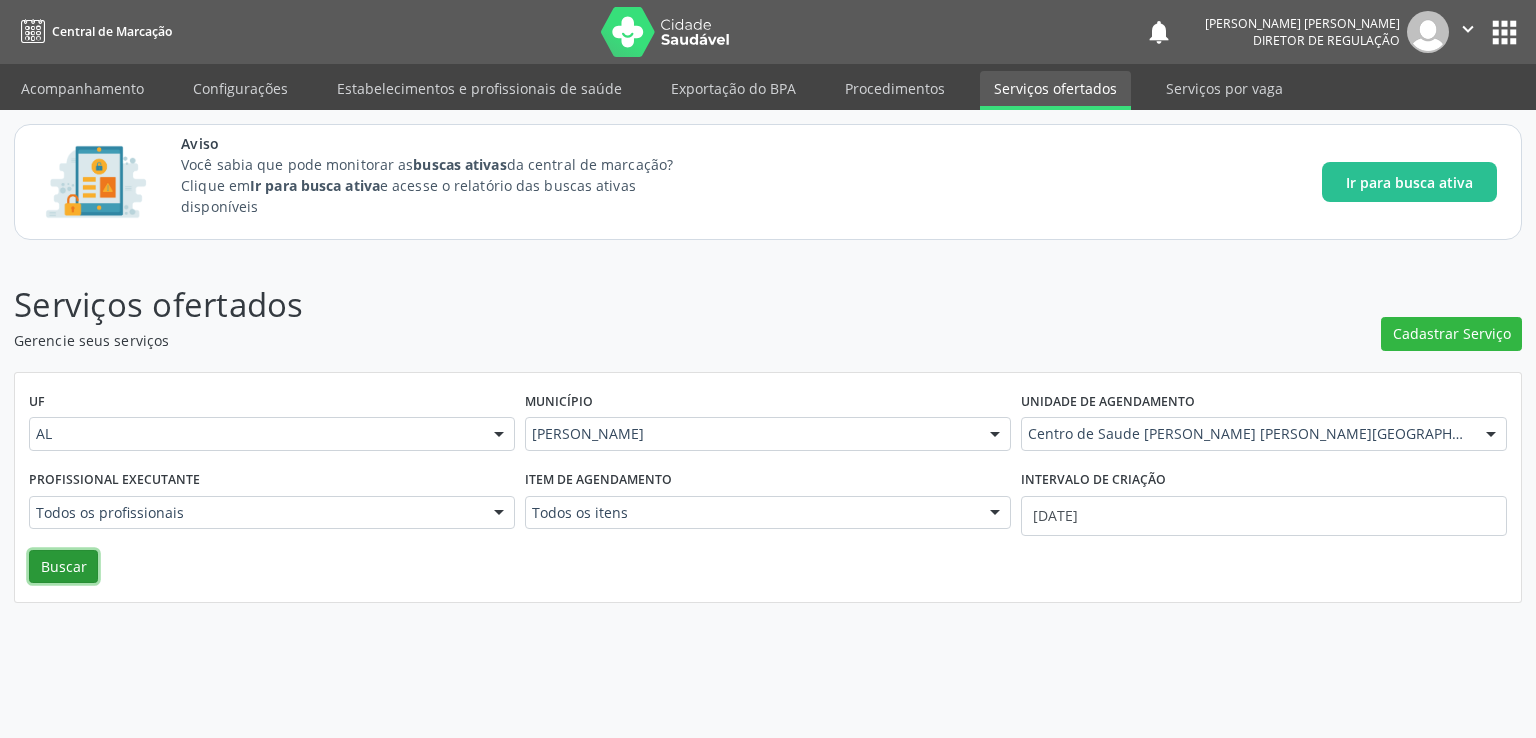 click on "Buscar" at bounding box center [63, 567] 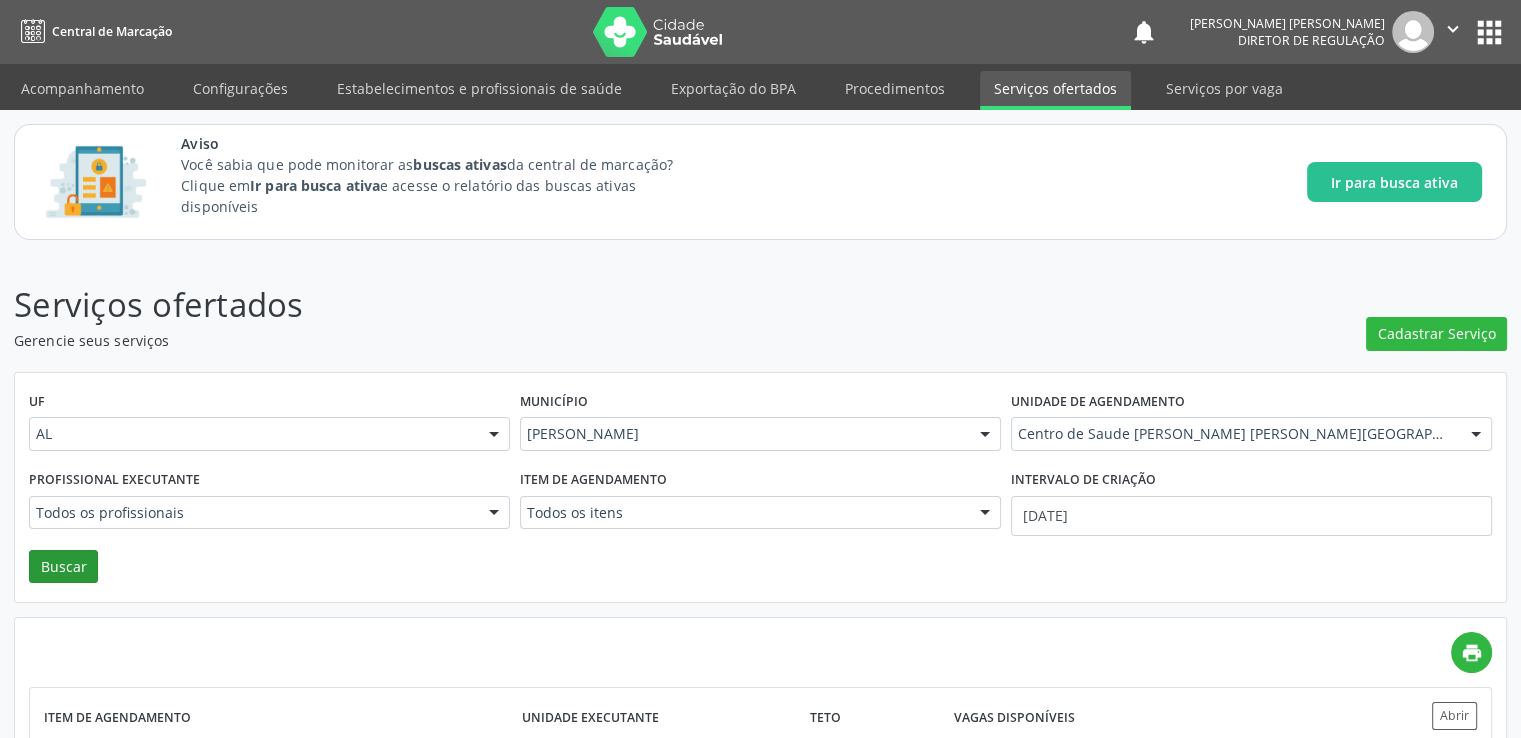 scroll, scrollTop: 520, scrollLeft: 0, axis: vertical 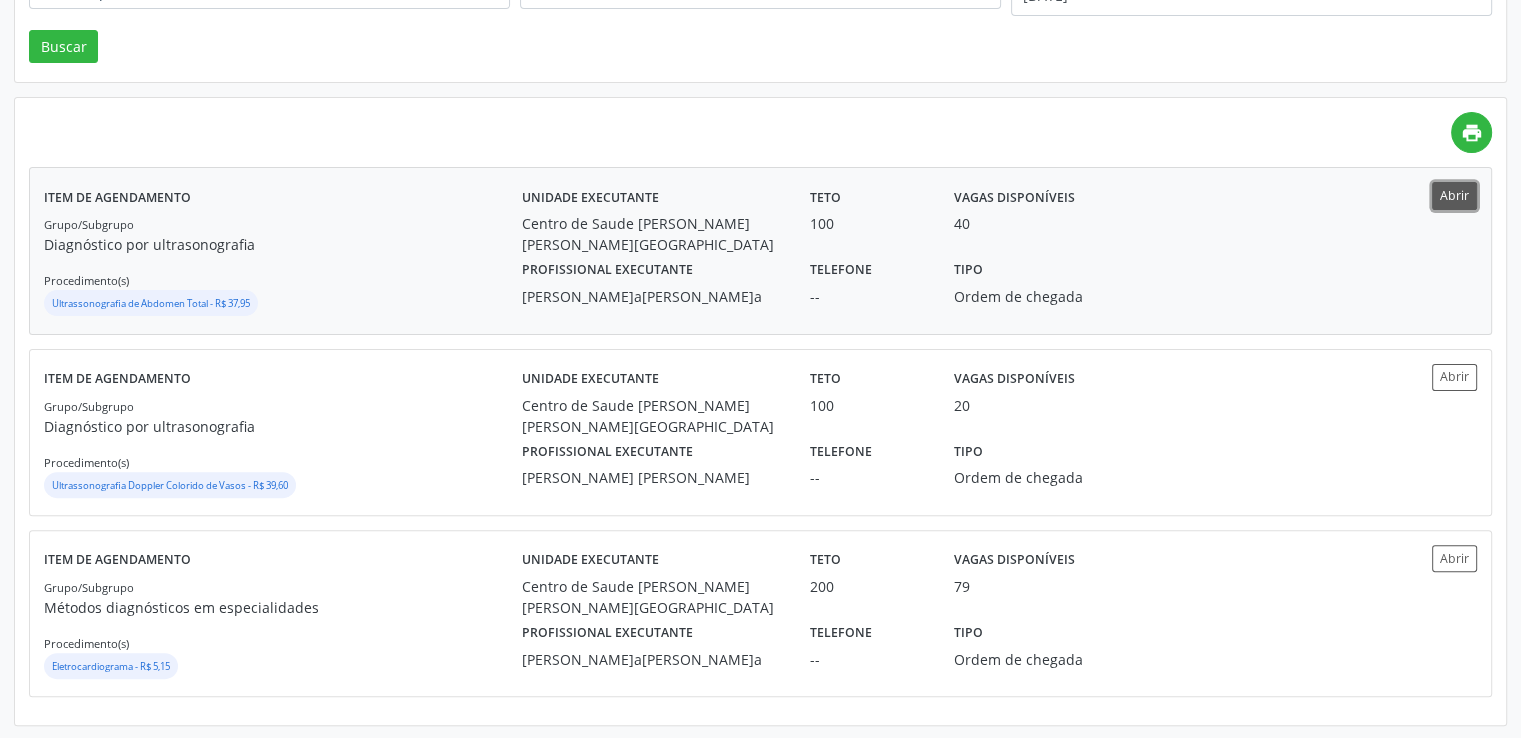 click on "Abrir" at bounding box center [1454, 195] 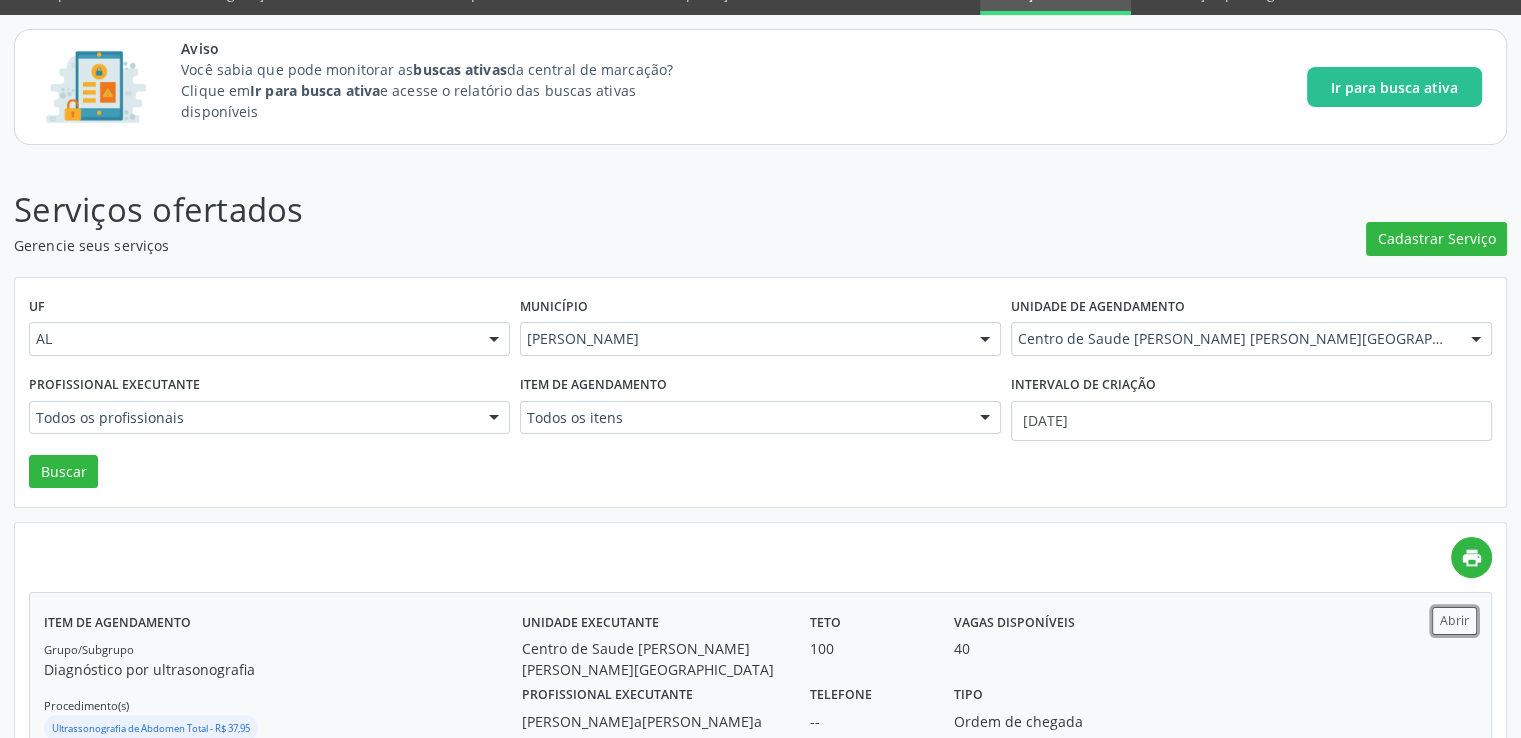 scroll, scrollTop: 0, scrollLeft: 0, axis: both 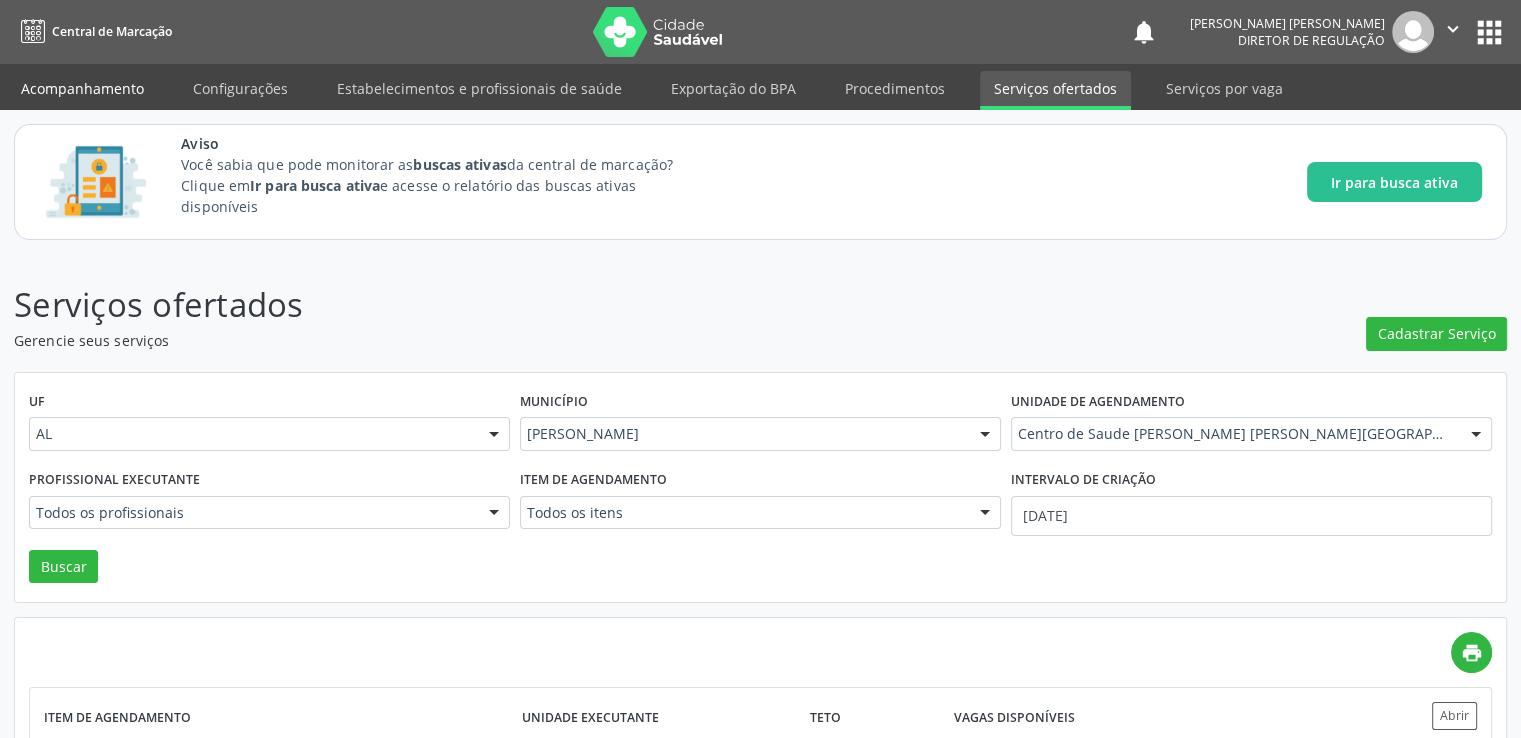 click on "Acompanhamento" at bounding box center (82, 88) 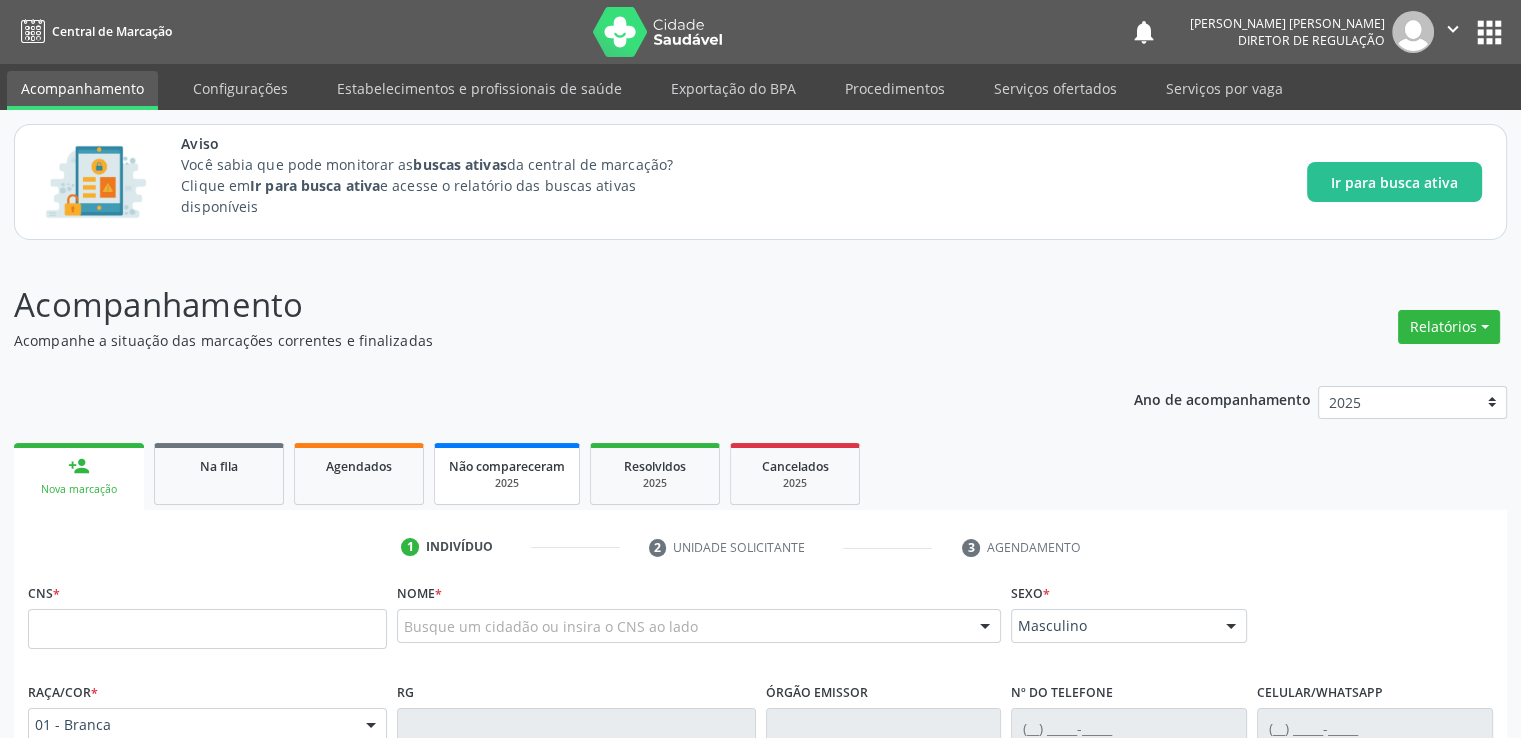 click on "Não compareceram" at bounding box center [507, 466] 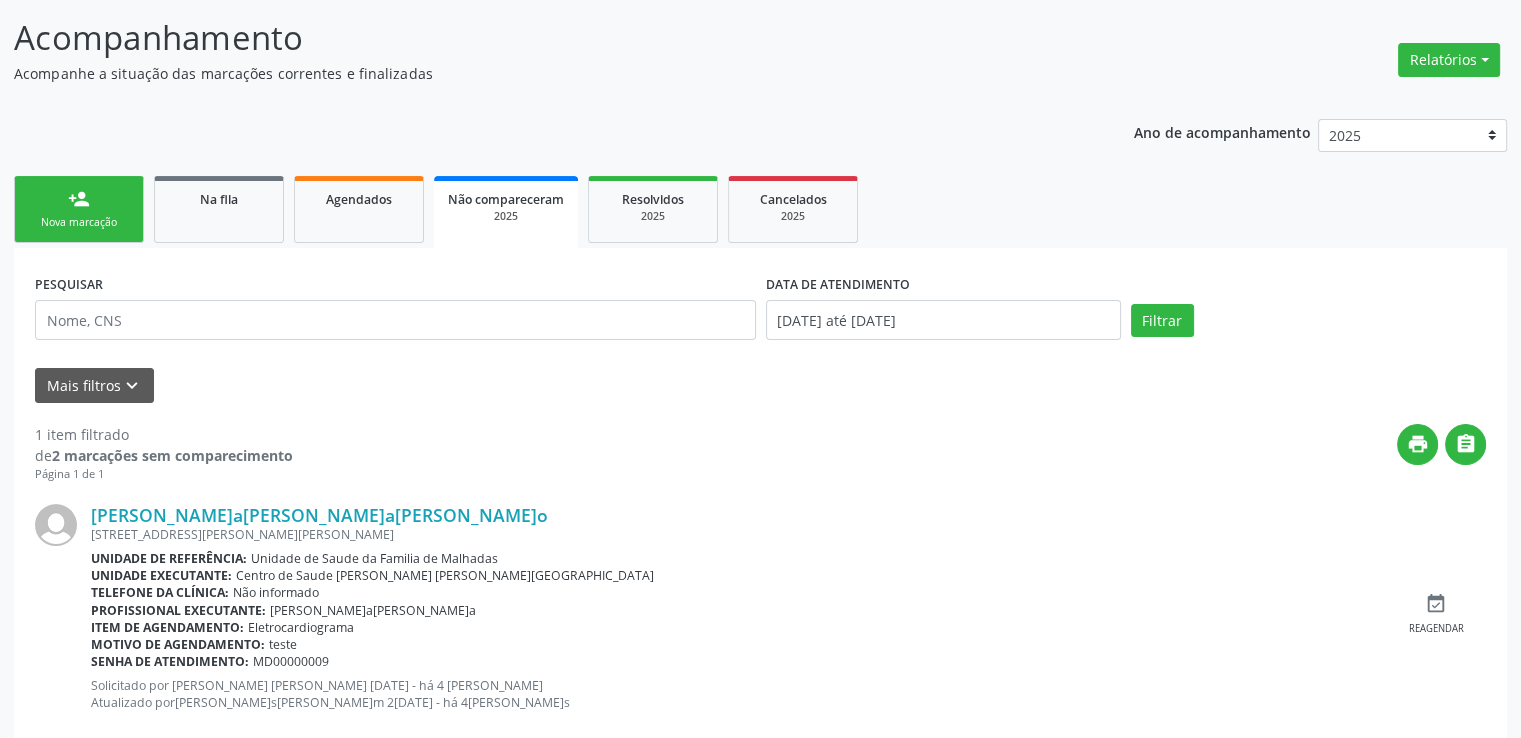 scroll, scrollTop: 309, scrollLeft: 0, axis: vertical 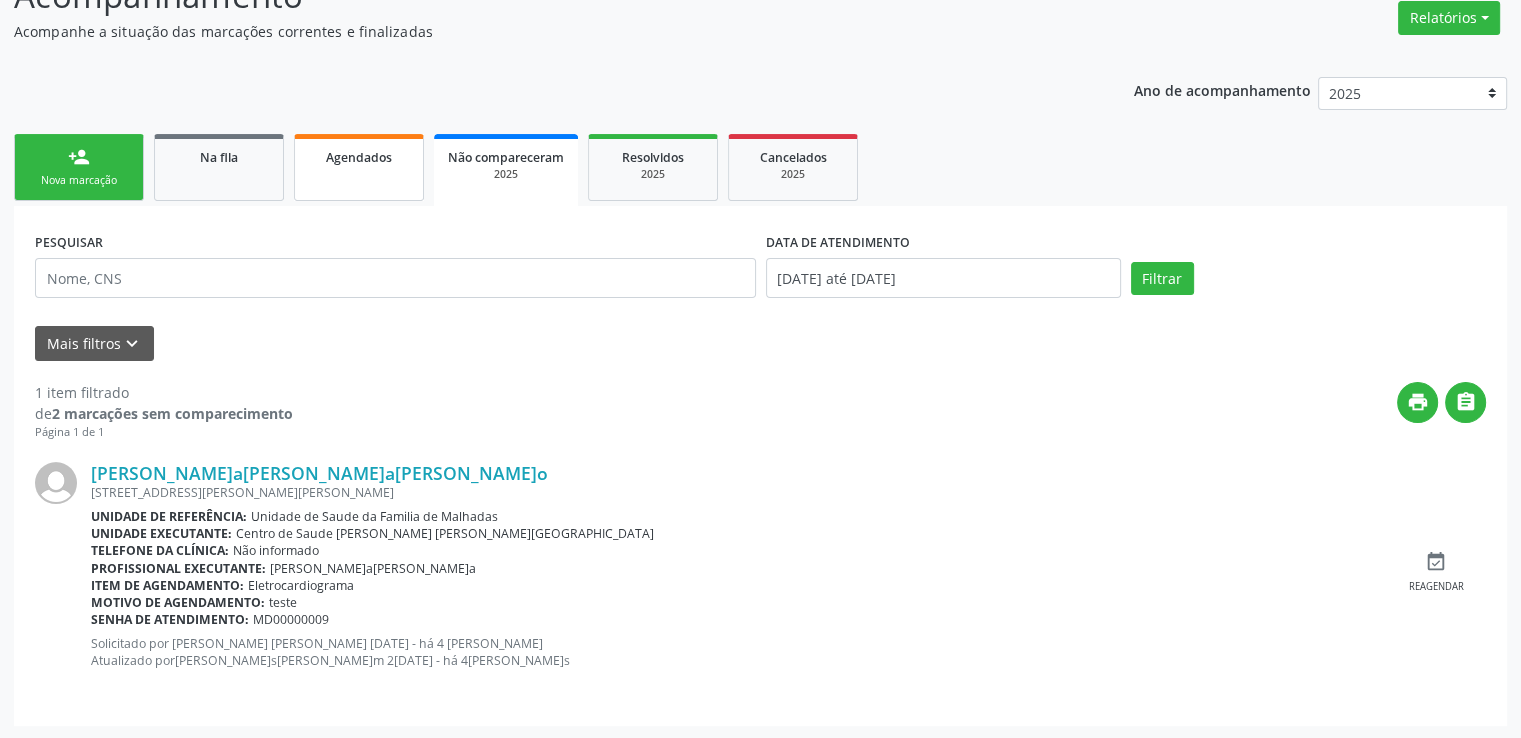 click on "Agendados" at bounding box center [359, 167] 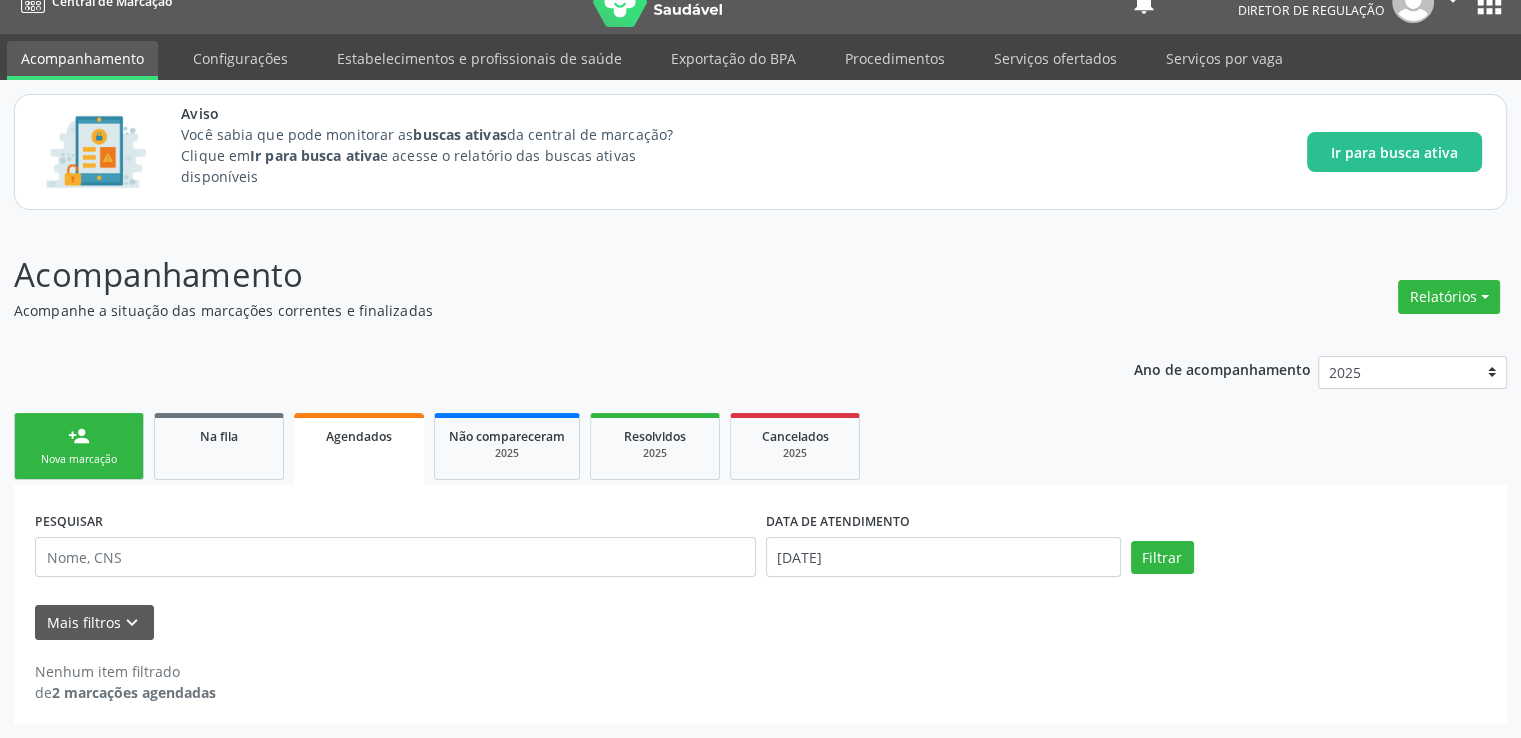 scroll, scrollTop: 28, scrollLeft: 0, axis: vertical 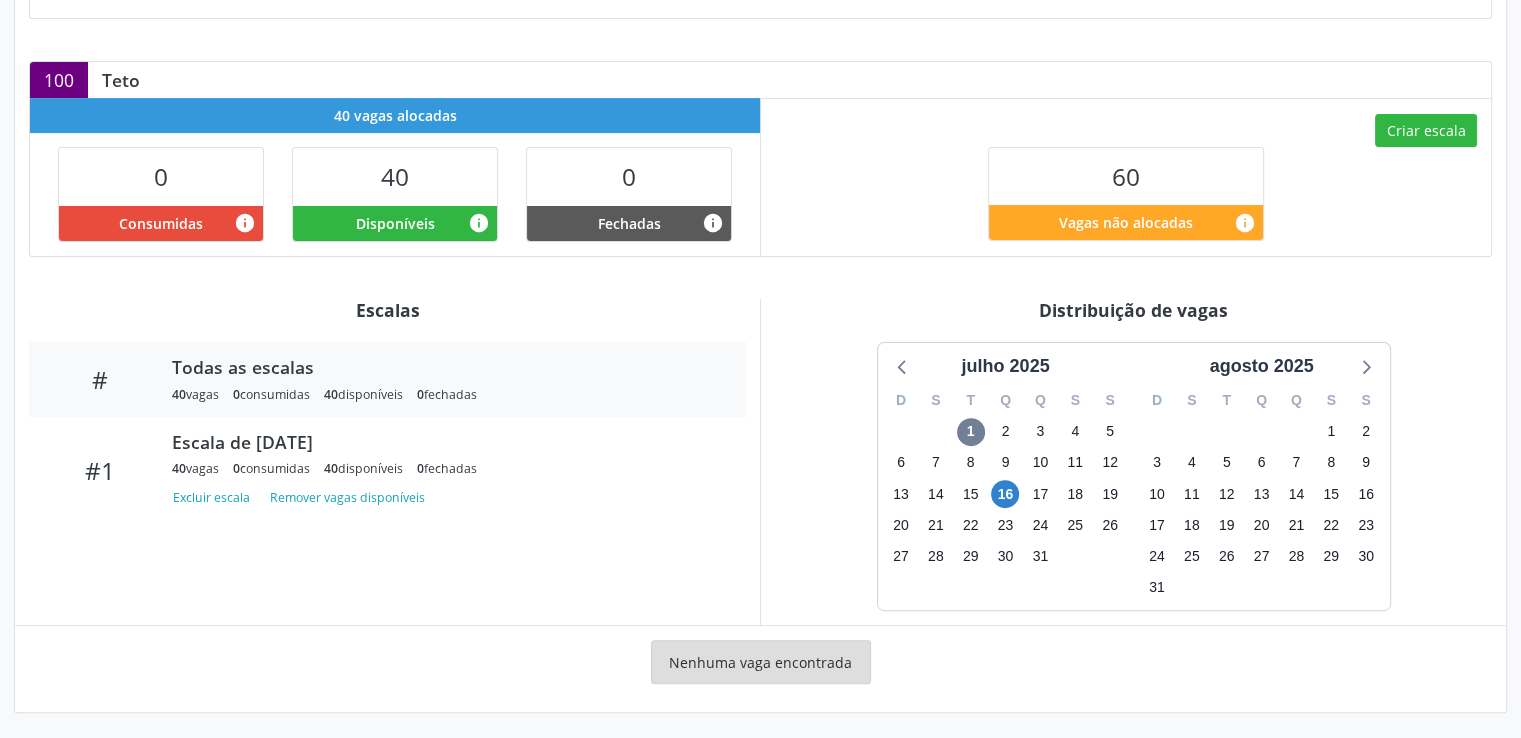 click on "0
Consumidas
info
40
Disponíveis
info
0
Fechadas
info" at bounding box center (395, 194) 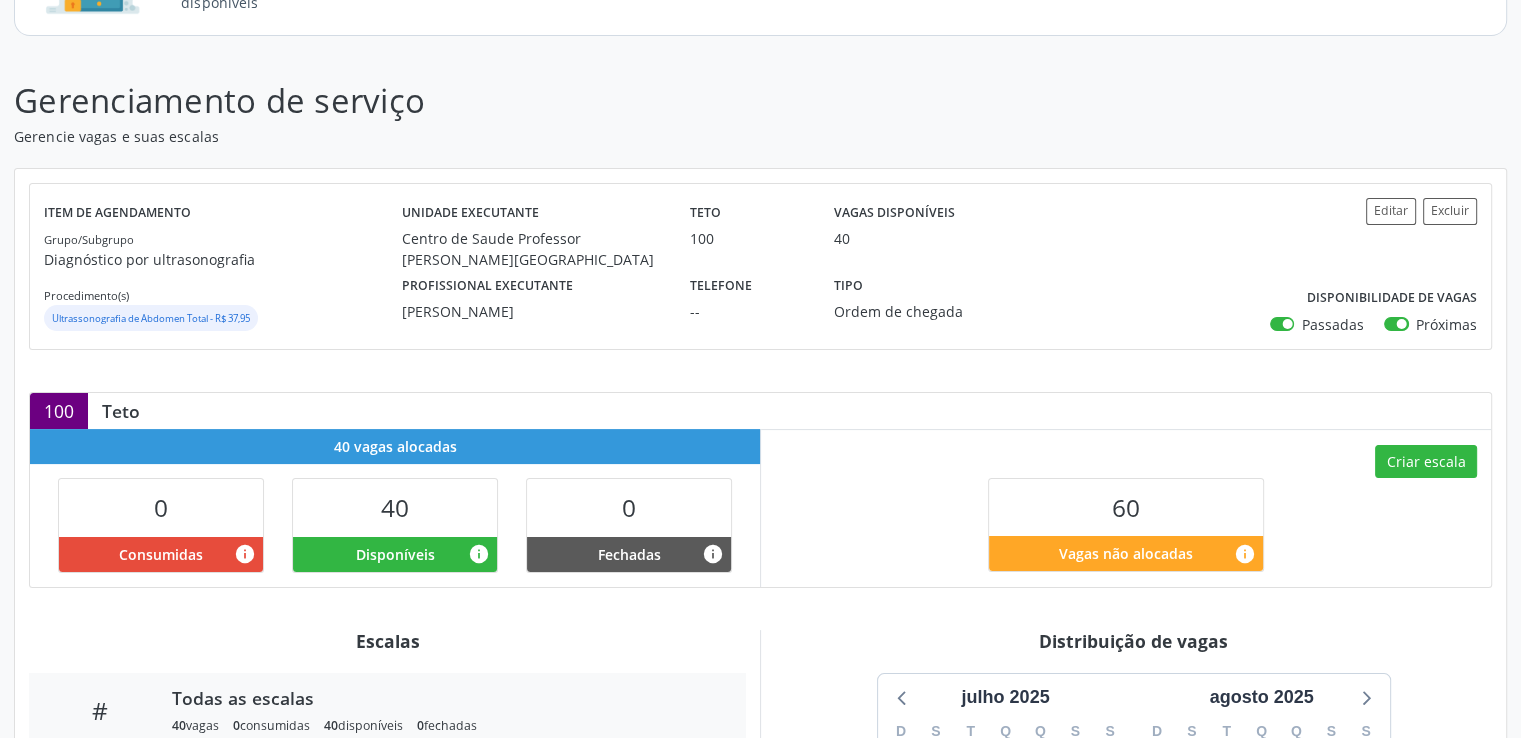 scroll, scrollTop: 0, scrollLeft: 0, axis: both 